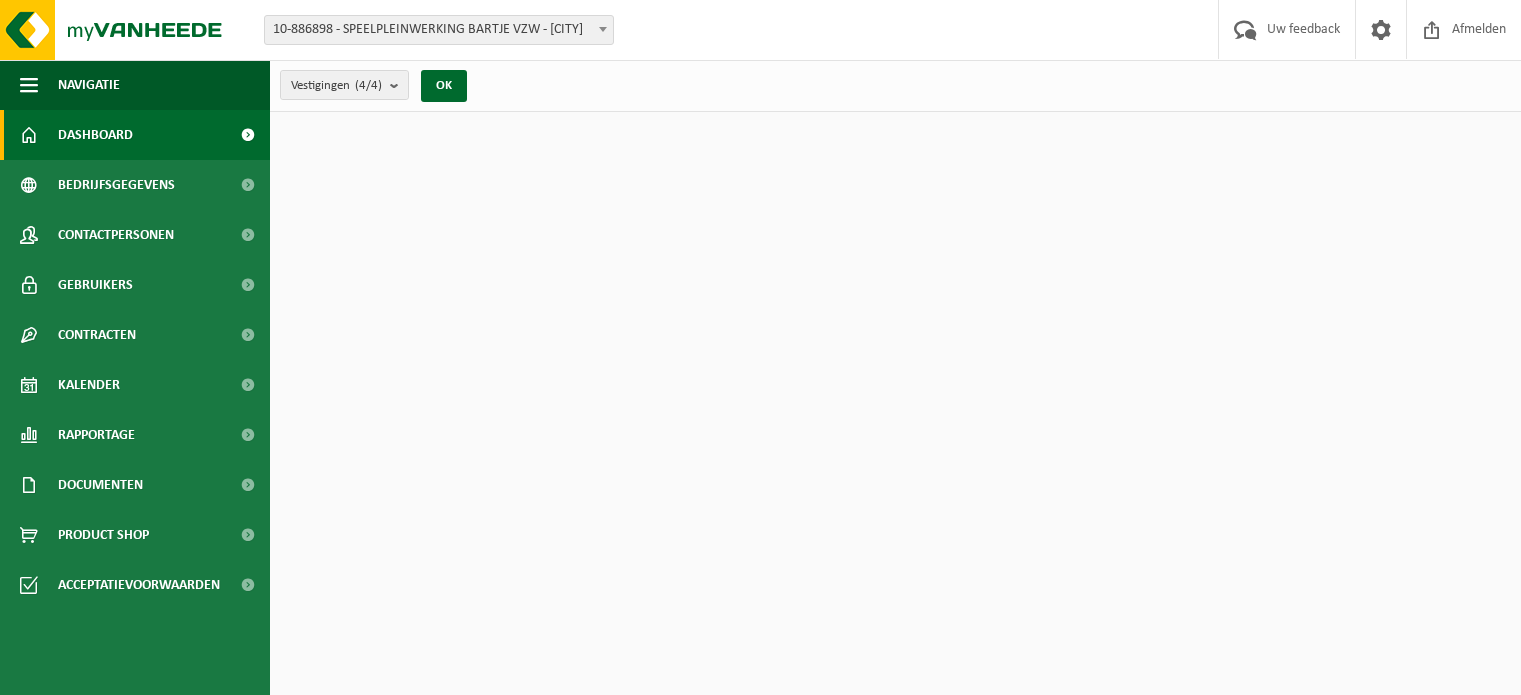 scroll, scrollTop: 0, scrollLeft: 0, axis: both 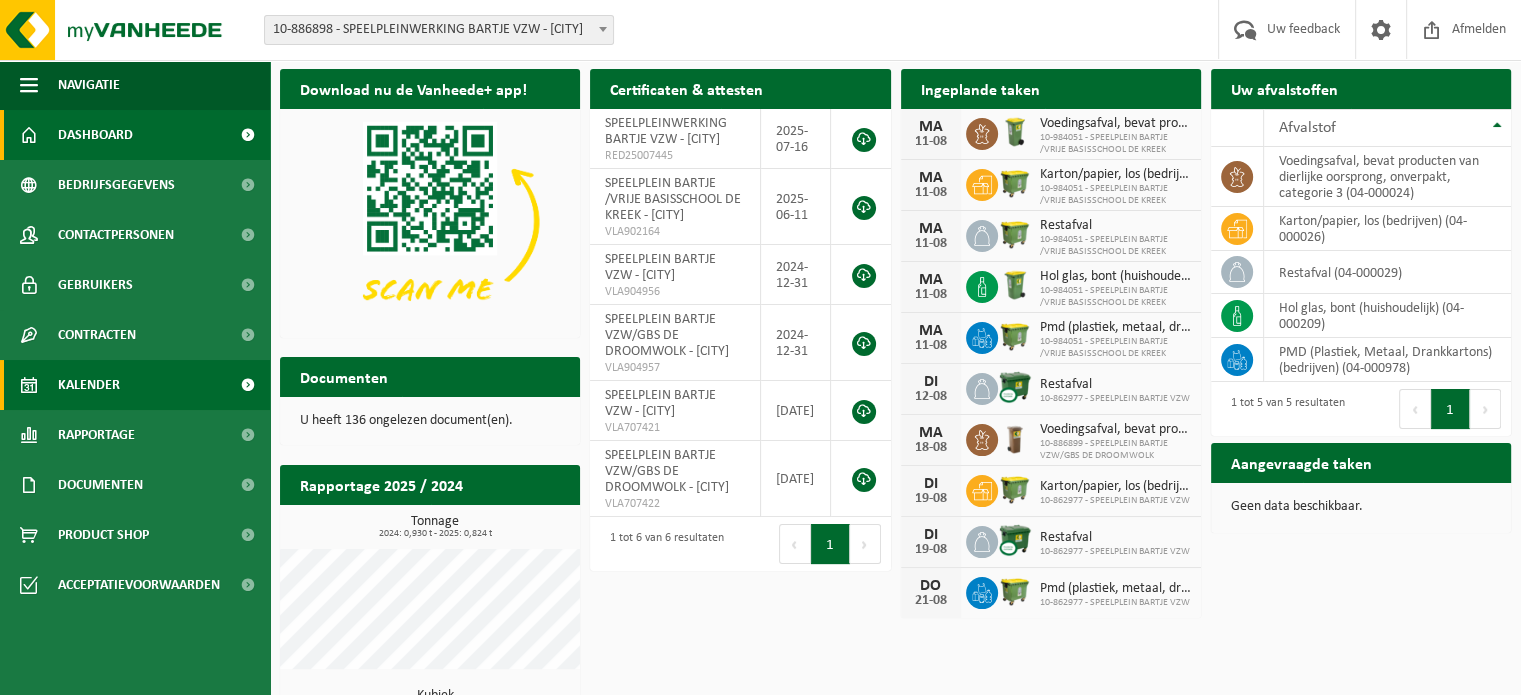 click on "Kalender" at bounding box center (135, 385) 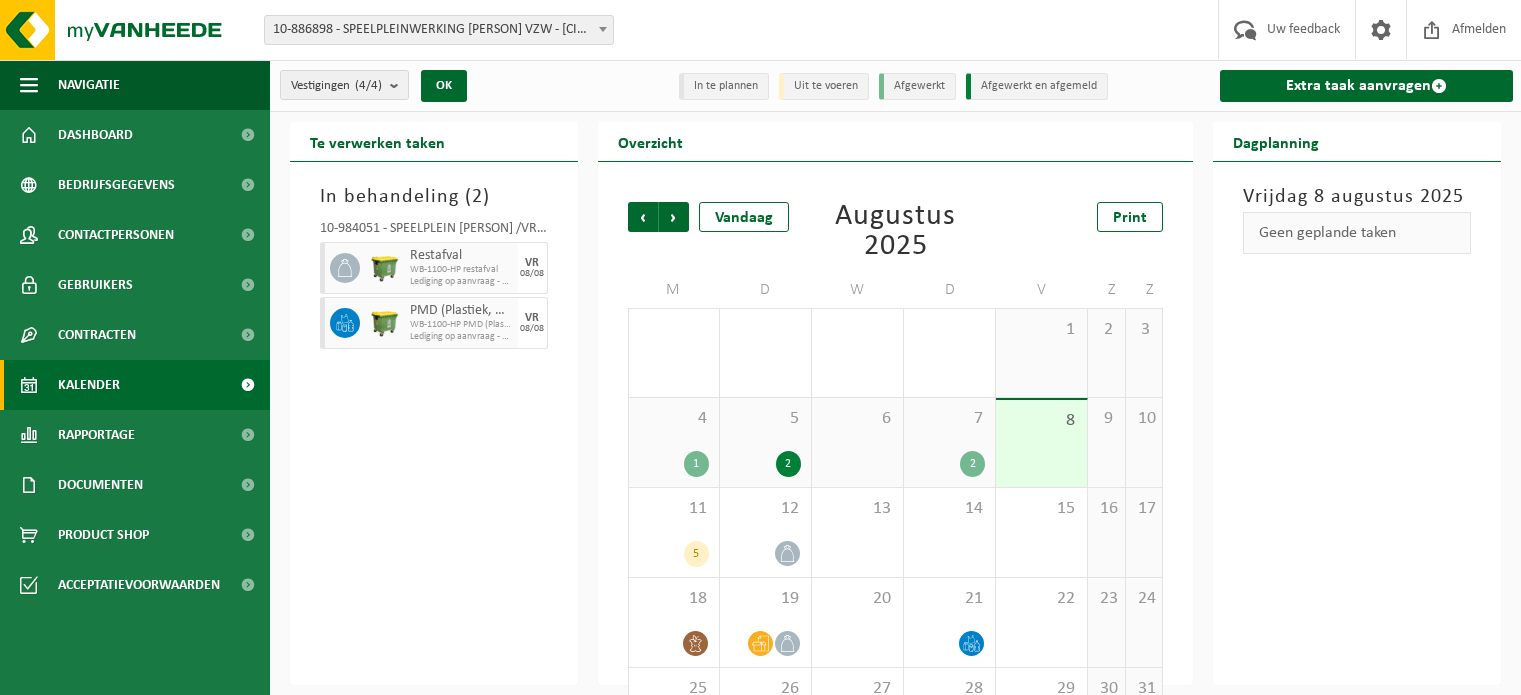 scroll, scrollTop: 0, scrollLeft: 0, axis: both 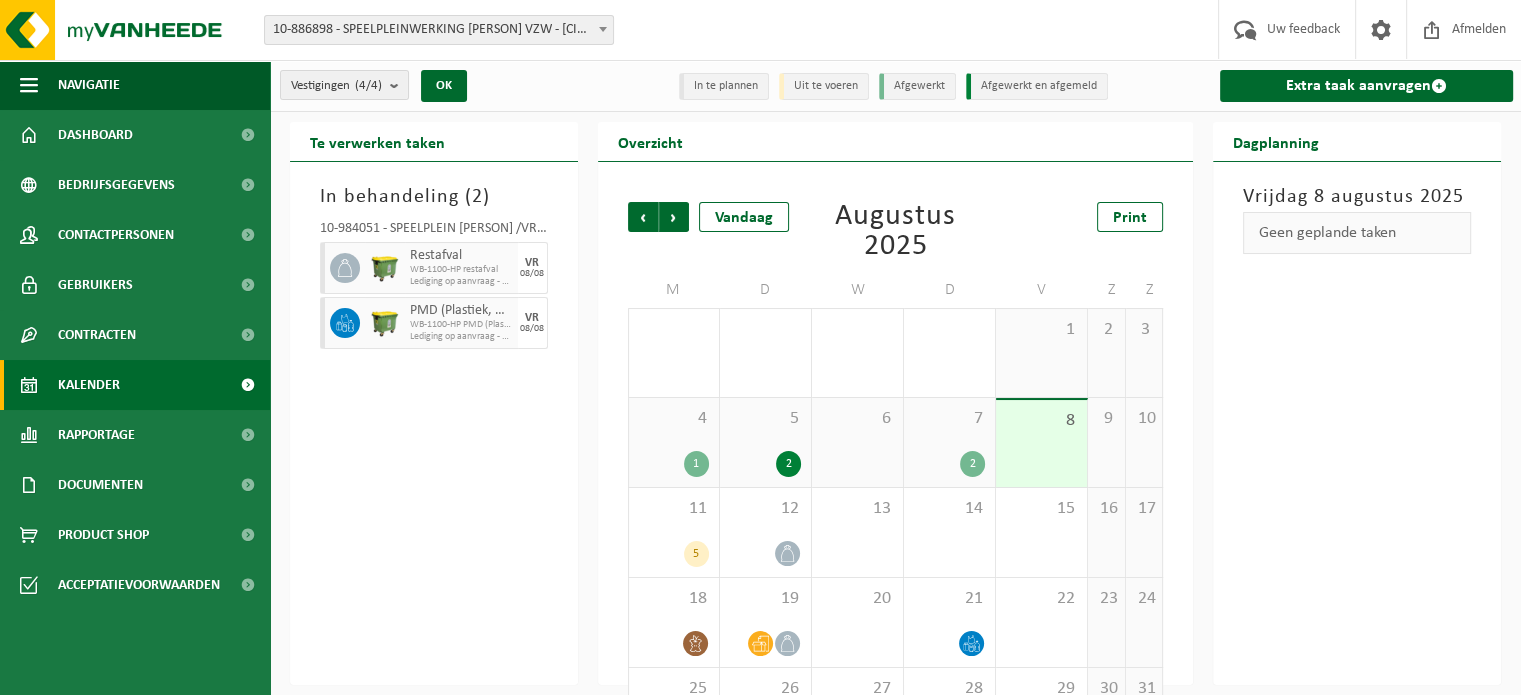 click on "2" at bounding box center (949, 464) 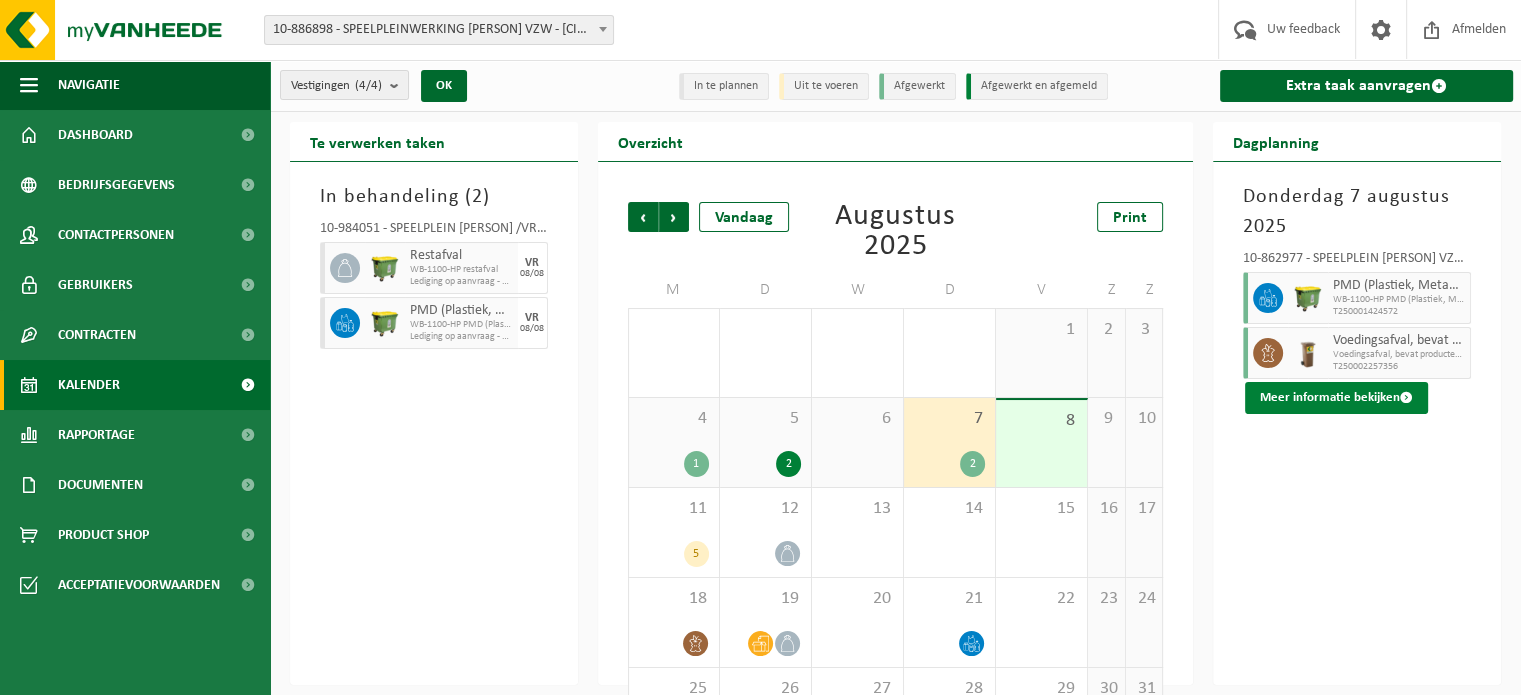 click on "Meer informatie bekijken" at bounding box center [1336, 398] 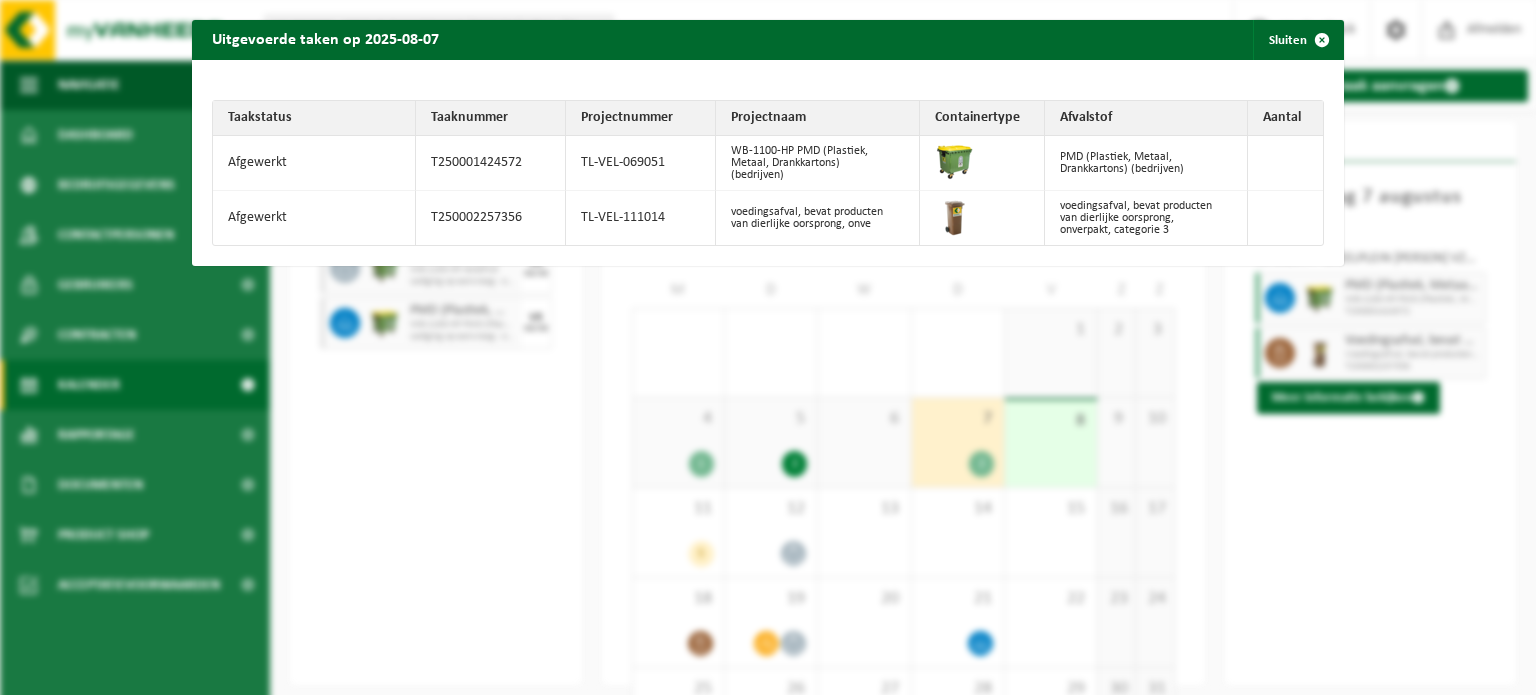 click on "Uitgevoerde taken op [DATE] Sluiten Taakstatus Taaknummer Projectnummer Projectnaam Containertype Afvalstof Aantal Afgewerkt T250001424572 TL-VEL-069051 WB-1100-HP PMD (Plastiek, Metaal, Drankkartons) (bedrijven) PMD (Plastiek, Metaal, Drankkartons) (bedrijven) Afgewerkt T250002257356 TL-VEL-111014 voedingsafval, bevat producten van dierlijke oorsprong, onve voedingsafval, bevat producten van dierlijke oorsprong, onverpakt, categorie 3" at bounding box center (768, 347) 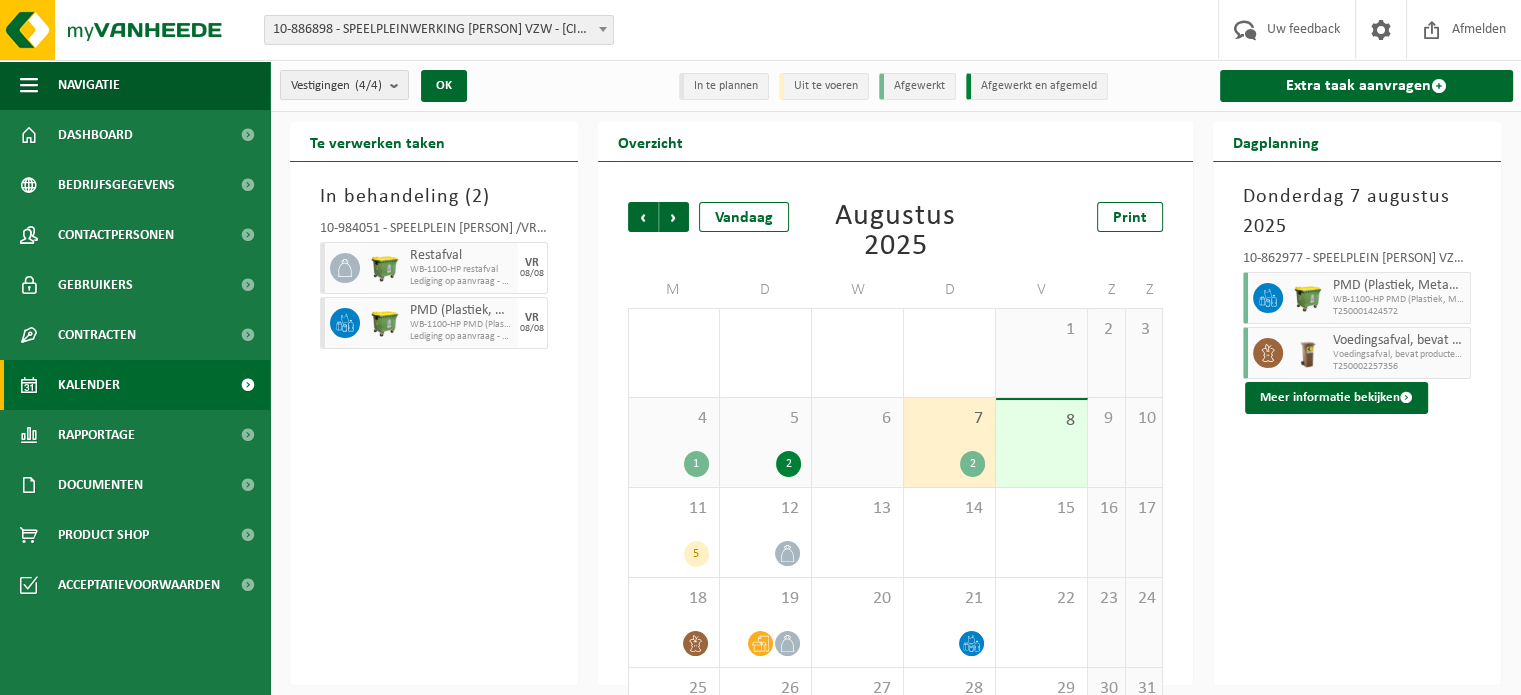 click at bounding box center [1308, 353] 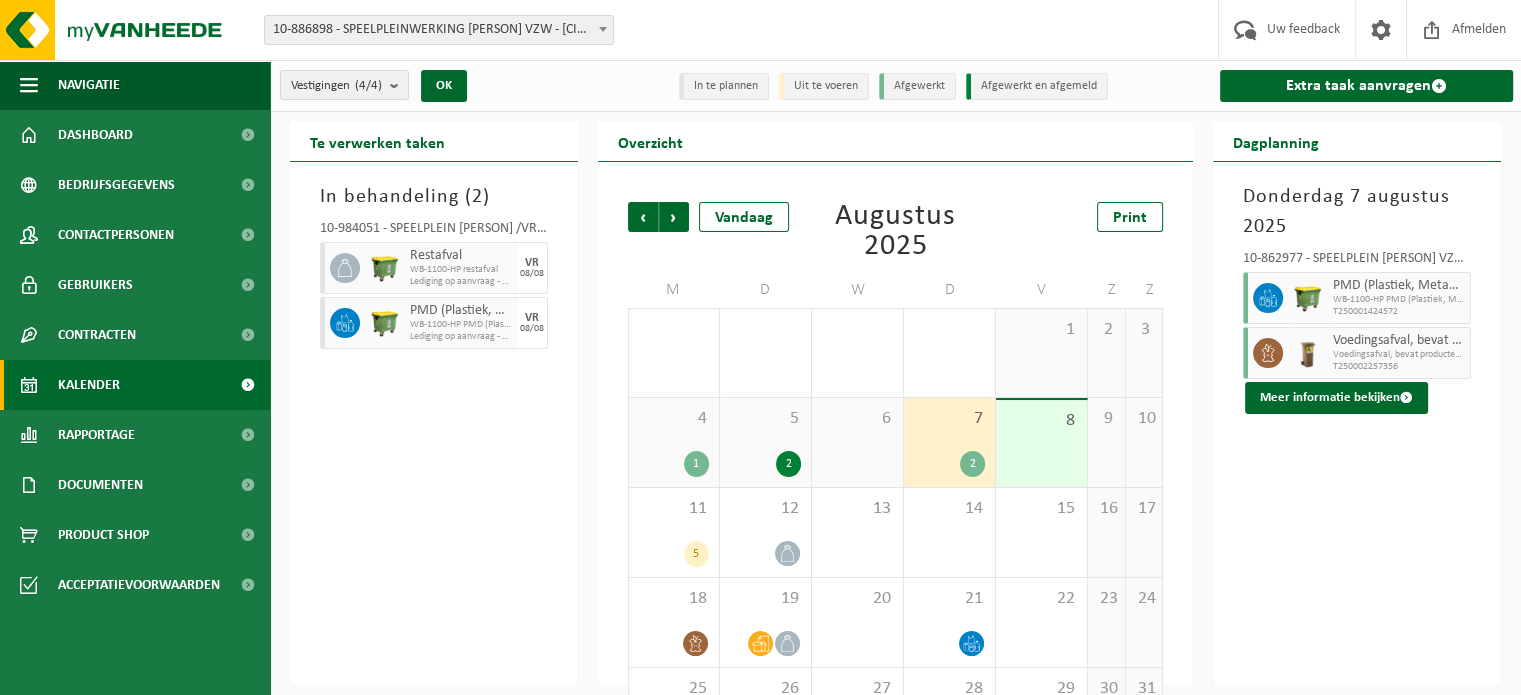 click on "Voedingsafval, bevat producten van dierlijke oorsprong, onverpakt, categorie 3" at bounding box center [1399, 341] 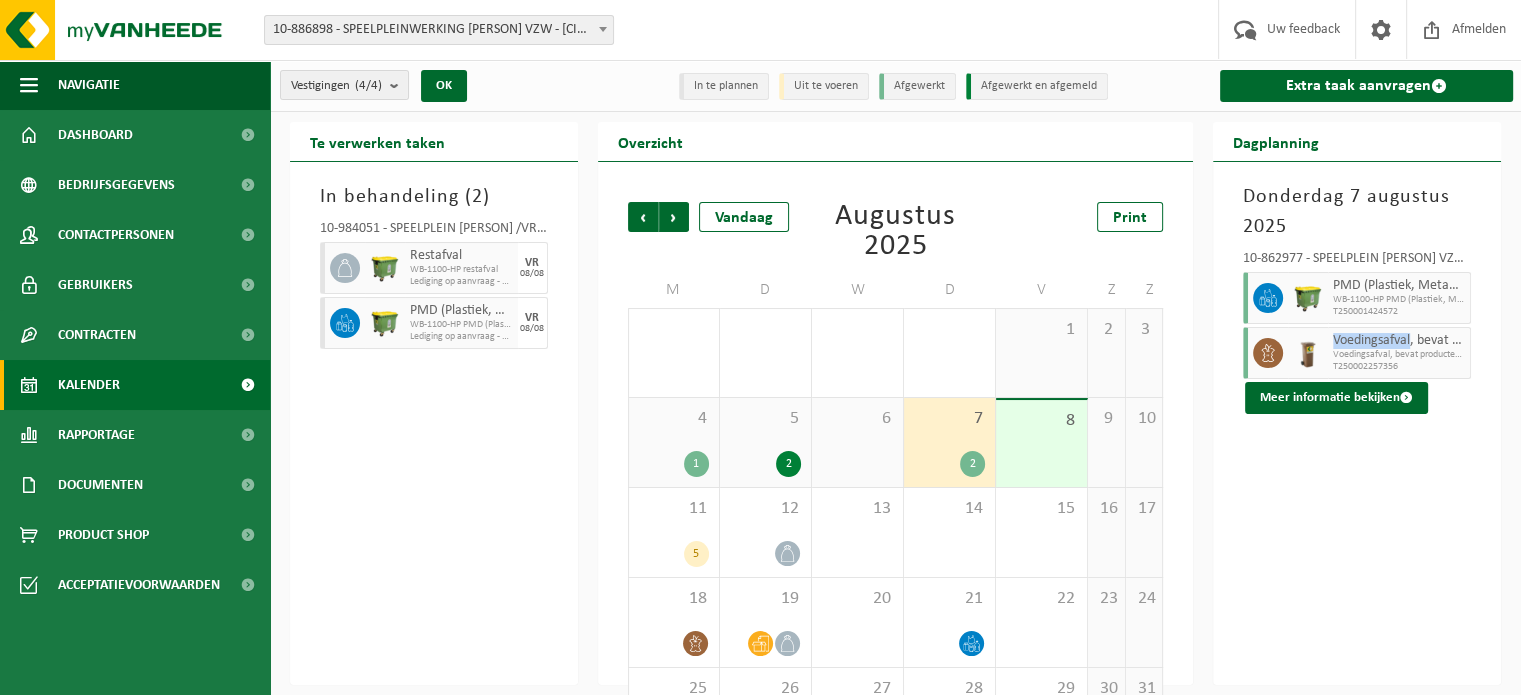 click on "Voedingsafval, bevat producten van dierlijke oorsprong, onverpakt, categorie 3" at bounding box center (1399, 341) 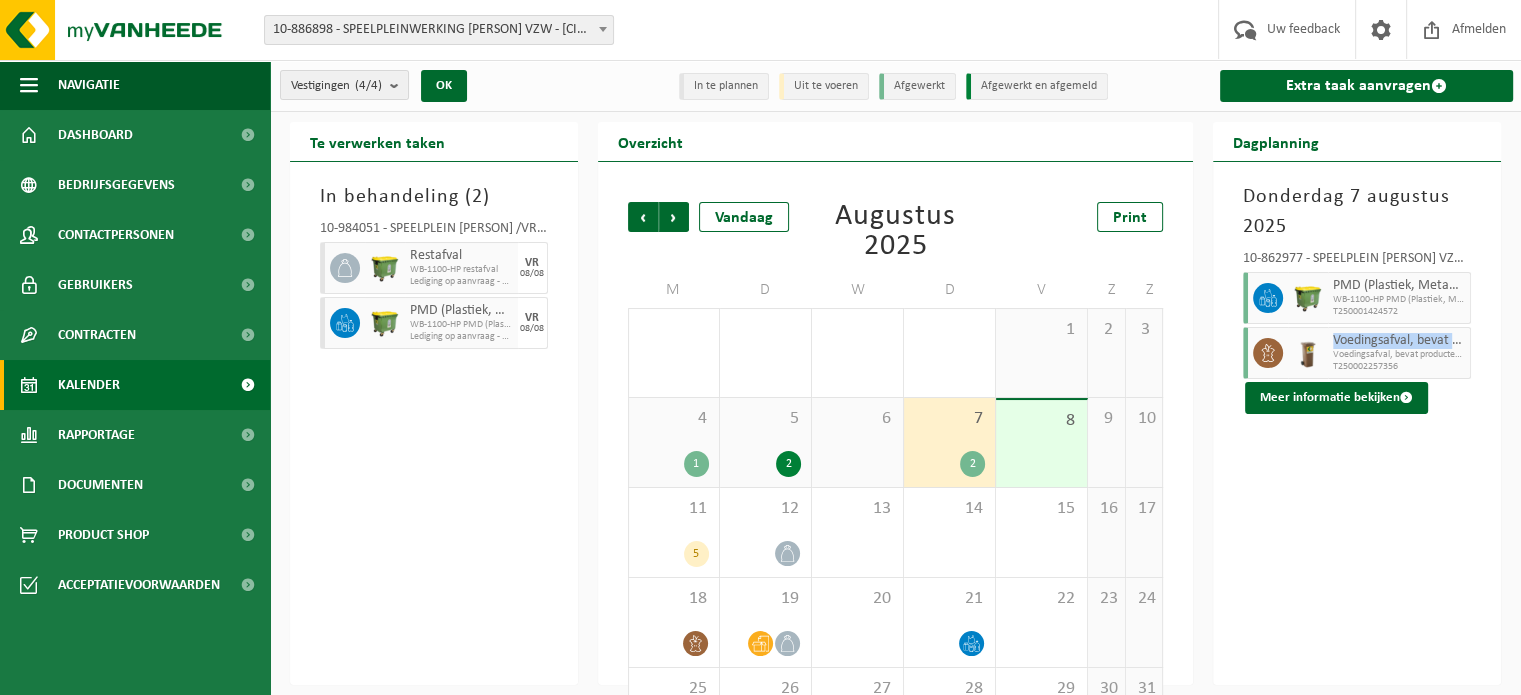click on "Voedingsafval, bevat producten van dierlijke oorsprong, onverpakt, categorie 3" at bounding box center (1399, 341) 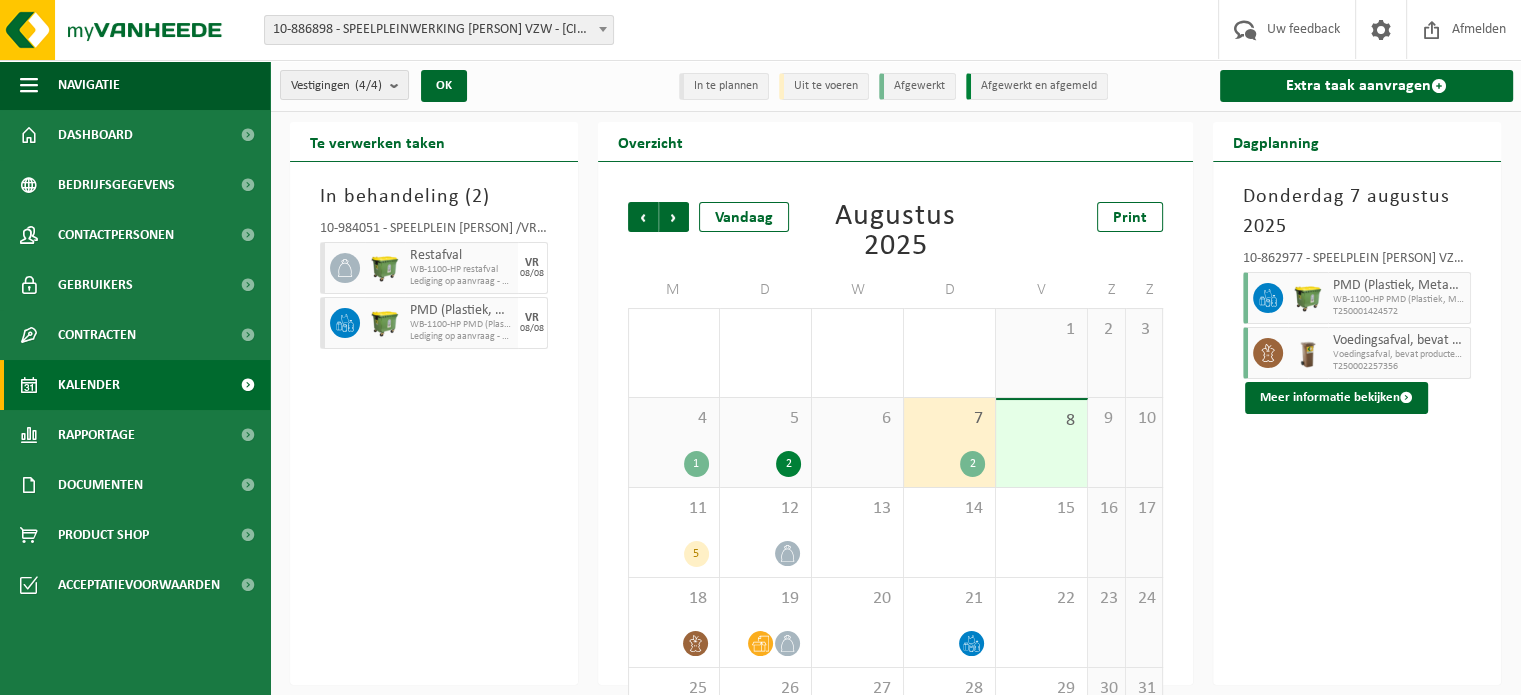 click on "2" at bounding box center (972, 464) 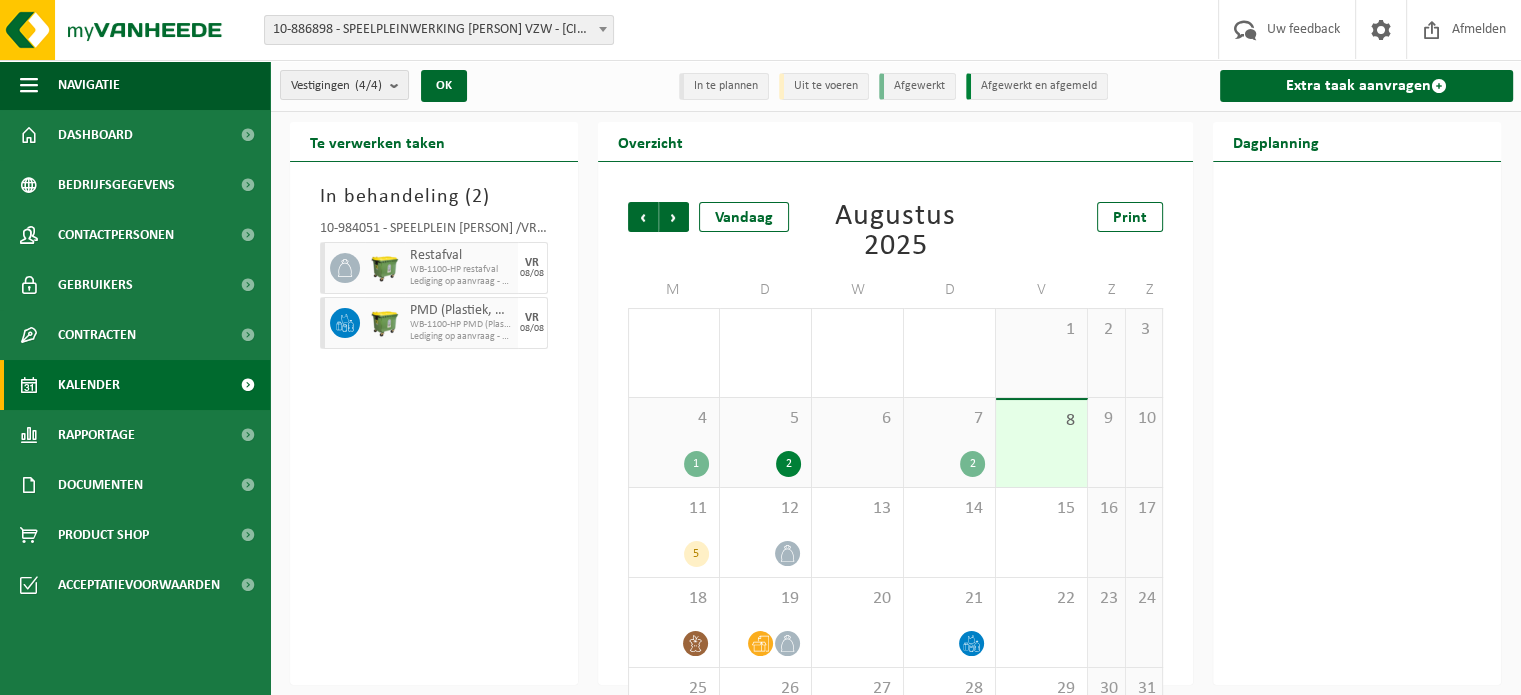 click on "2" at bounding box center [972, 464] 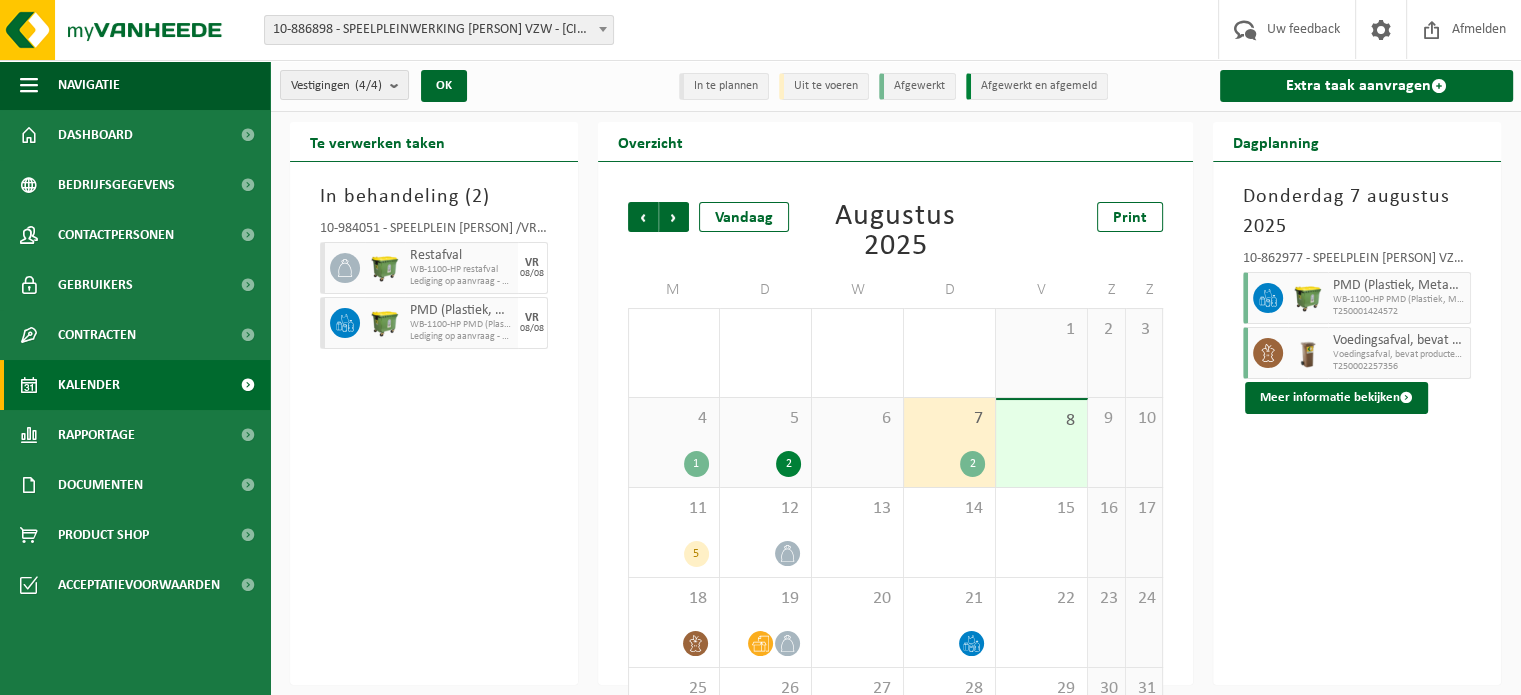 click at bounding box center (1265, 353) 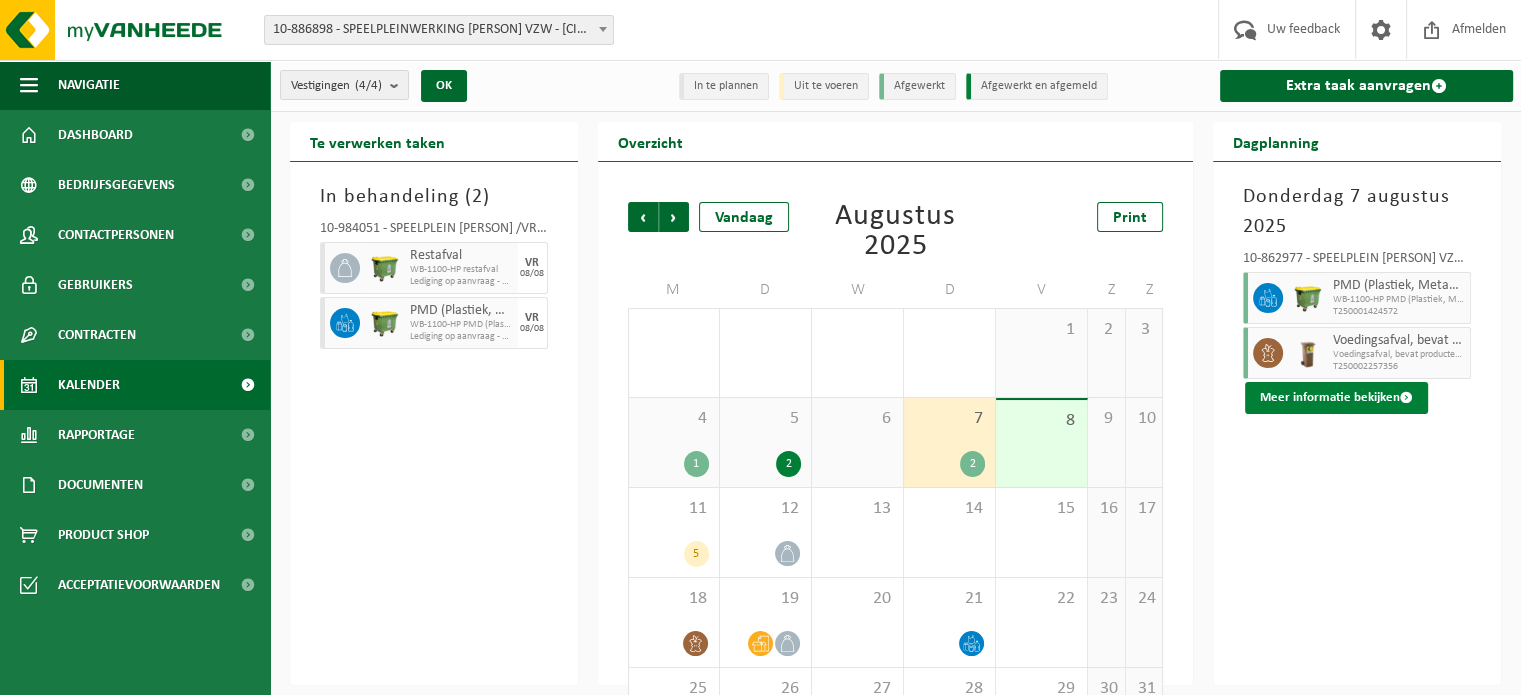 click on "Meer informatie bekijken" at bounding box center [1336, 398] 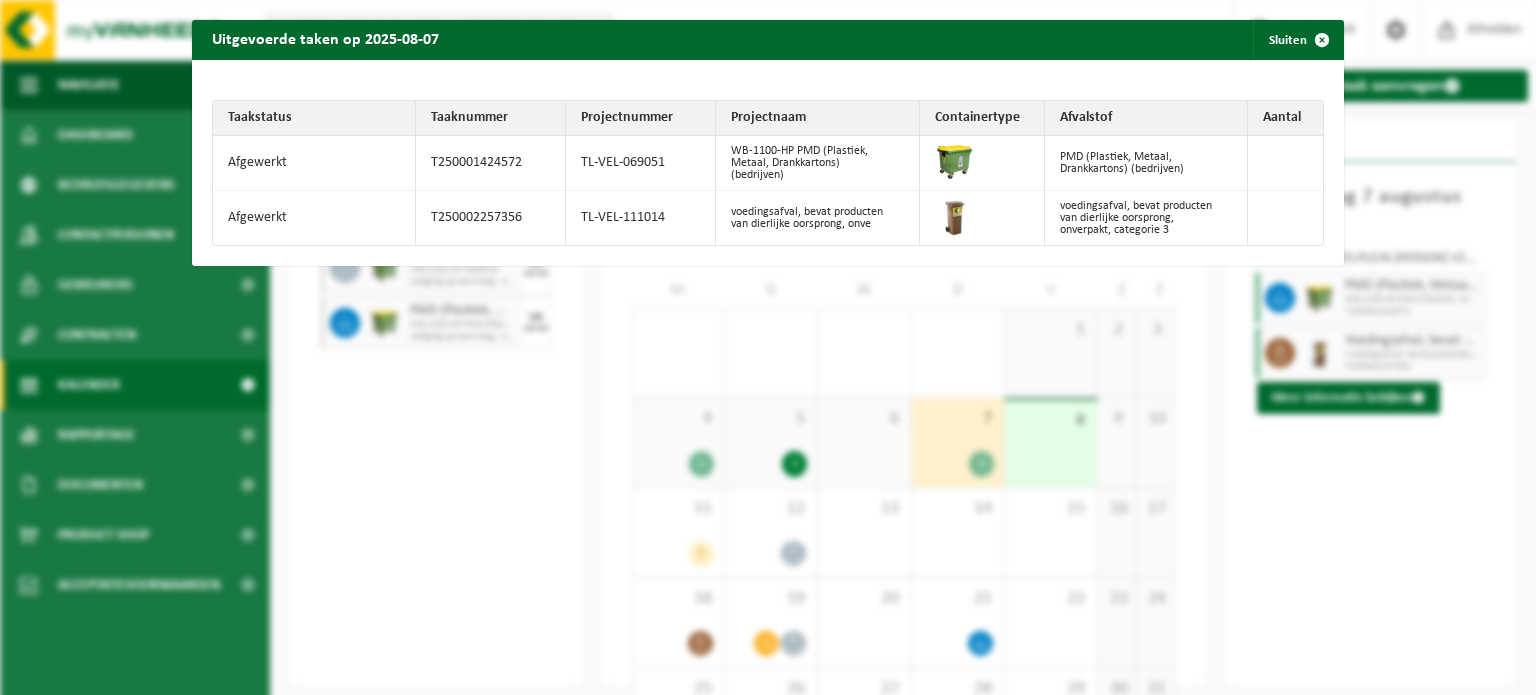 click on "Uitgevoerde taken op [DATE] Sluiten Taakstatus Taaknummer Projectnummer Projectnaam Containertype Afvalstof Aantal Afgewerkt T250001424572 TL-VEL-069051 WB-1100-HP PMD (Plastiek, Metaal, Drankkartons) (bedrijven) PMD (Plastiek, Metaal, Drankkartons) (bedrijven) Afgewerkt T250002257356 TL-VEL-111014 voedingsafval, bevat producten van dierlijke oorsprong, onve voedingsafval, bevat producten van dierlijke oorsprong, onverpakt, categorie 3" at bounding box center [768, 347] 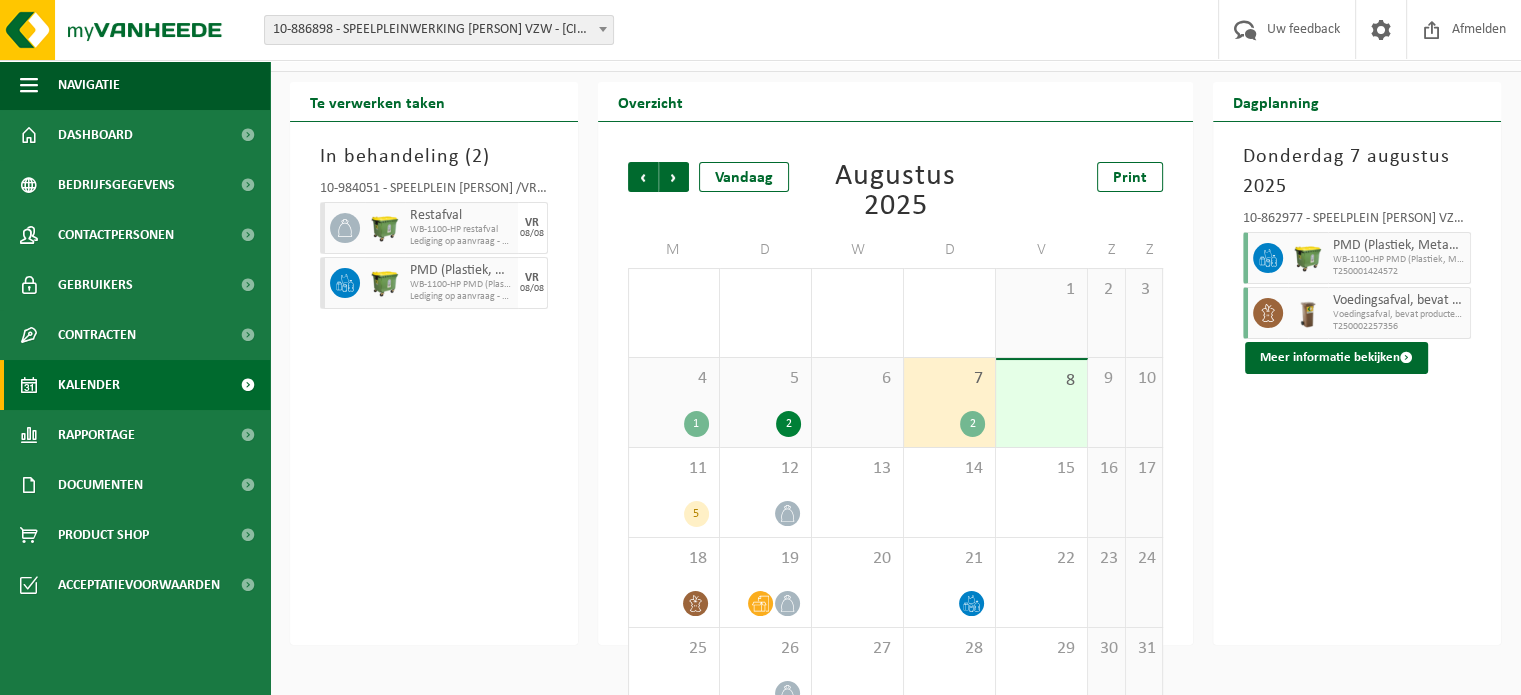 scroll, scrollTop: 81, scrollLeft: 0, axis: vertical 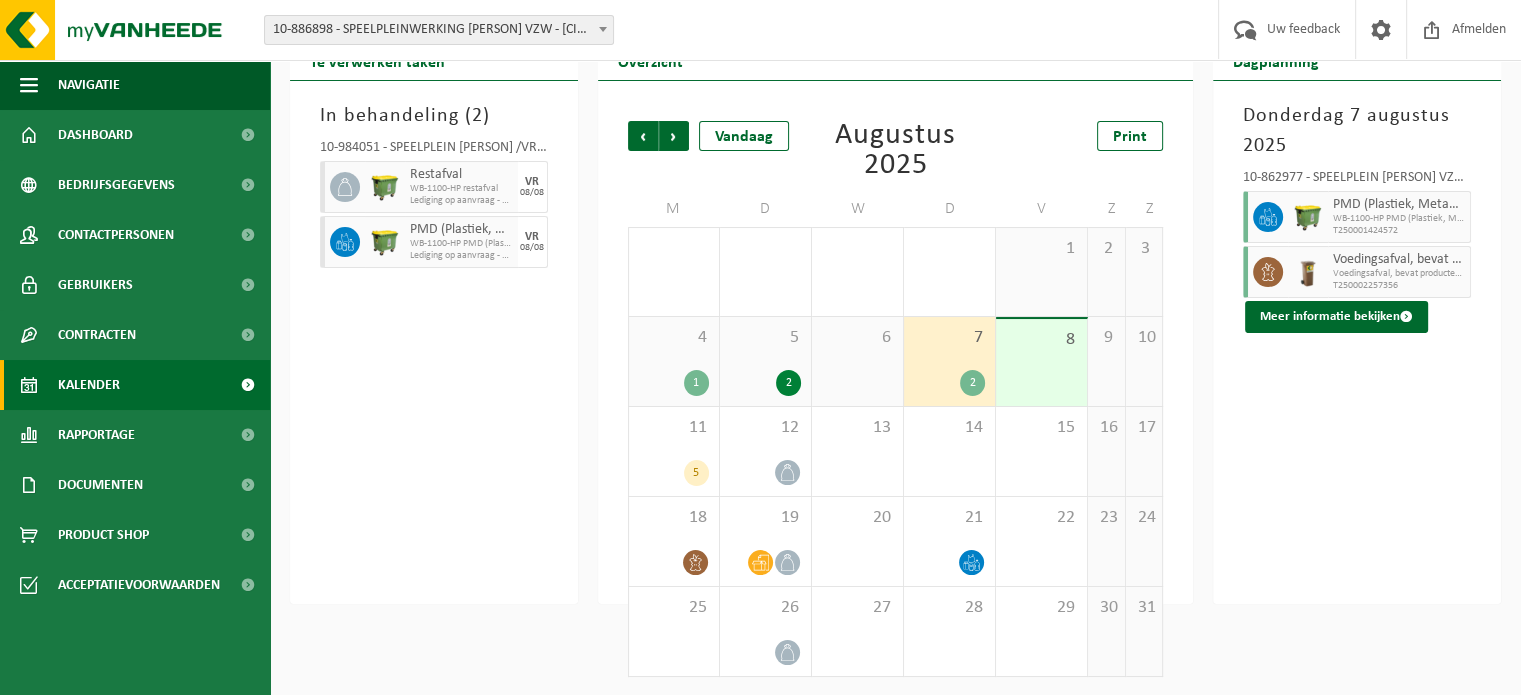 click on "7 2" at bounding box center [949, 361] 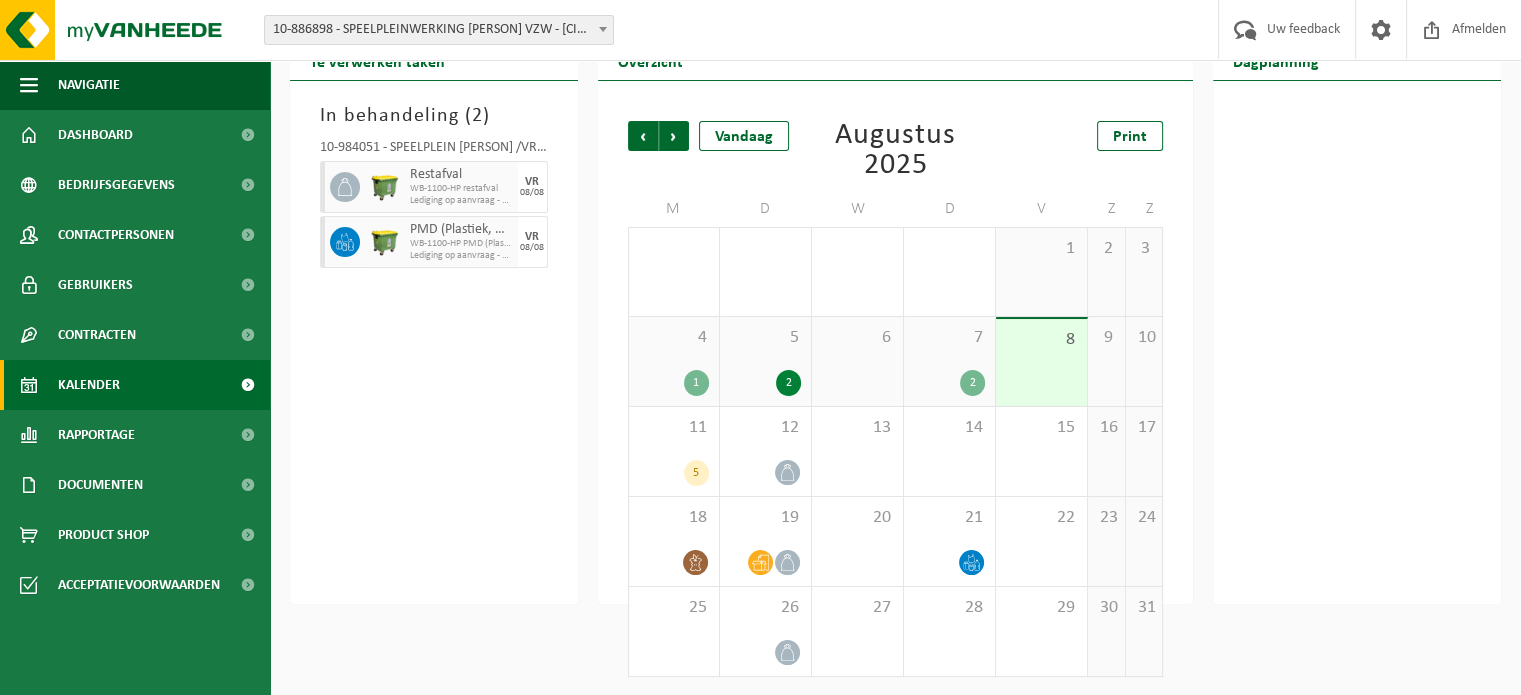 click on "2" at bounding box center (949, 383) 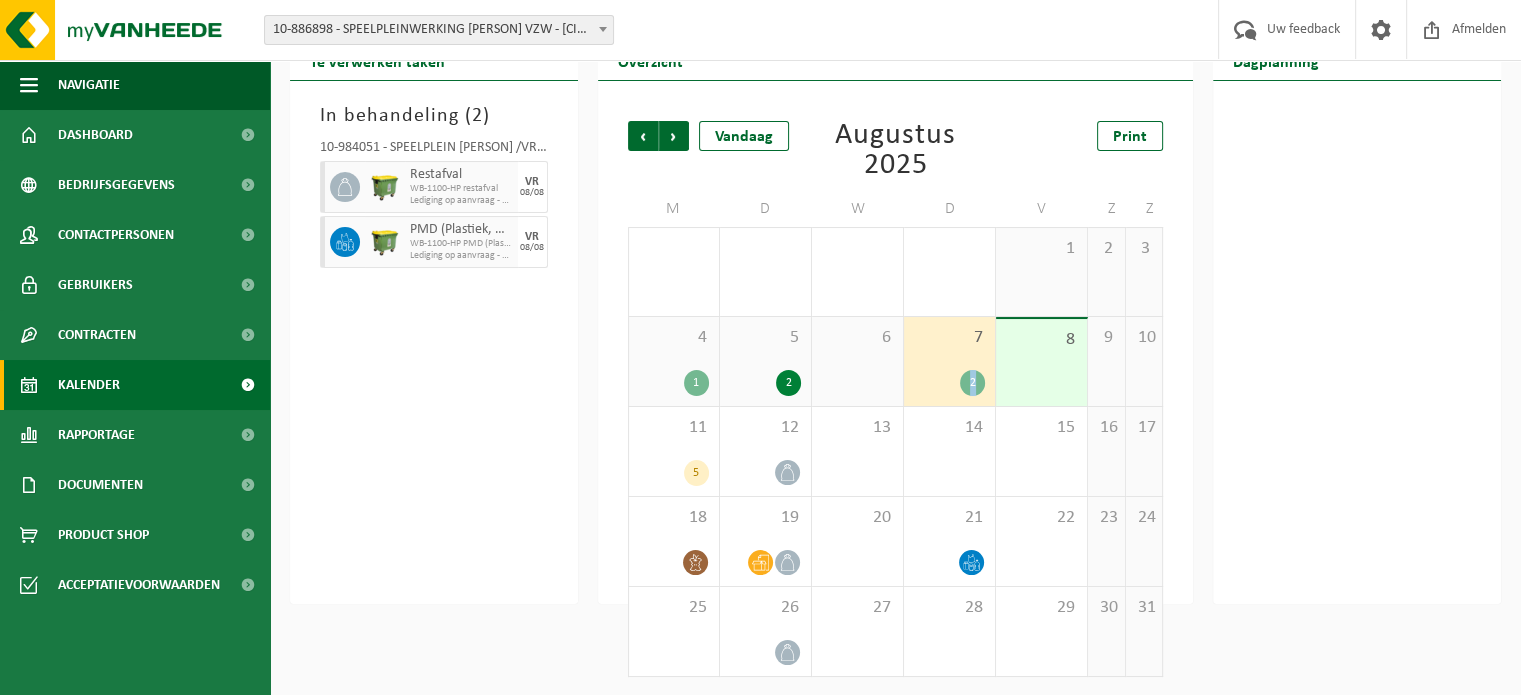 click on "2" at bounding box center (949, 383) 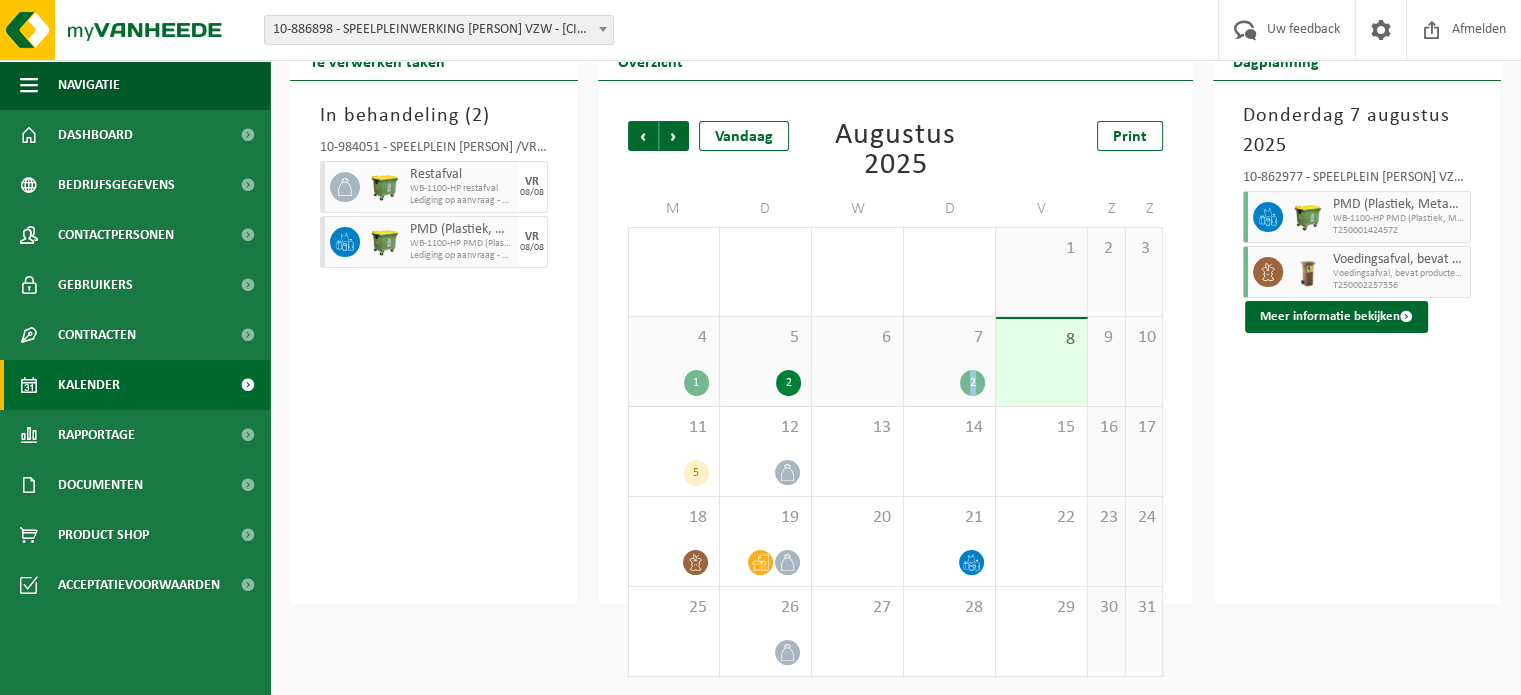 click on "2" at bounding box center [972, 383] 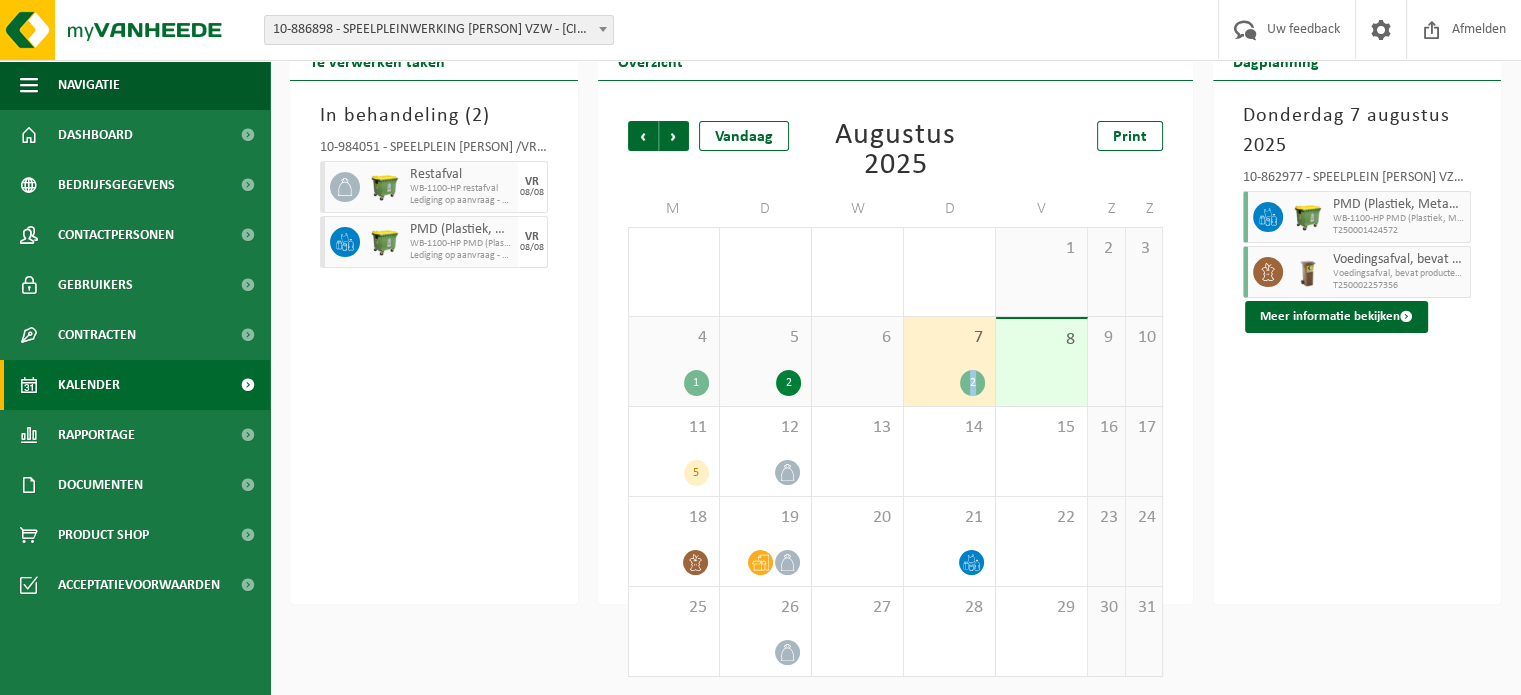 click on "2" at bounding box center [972, 383] 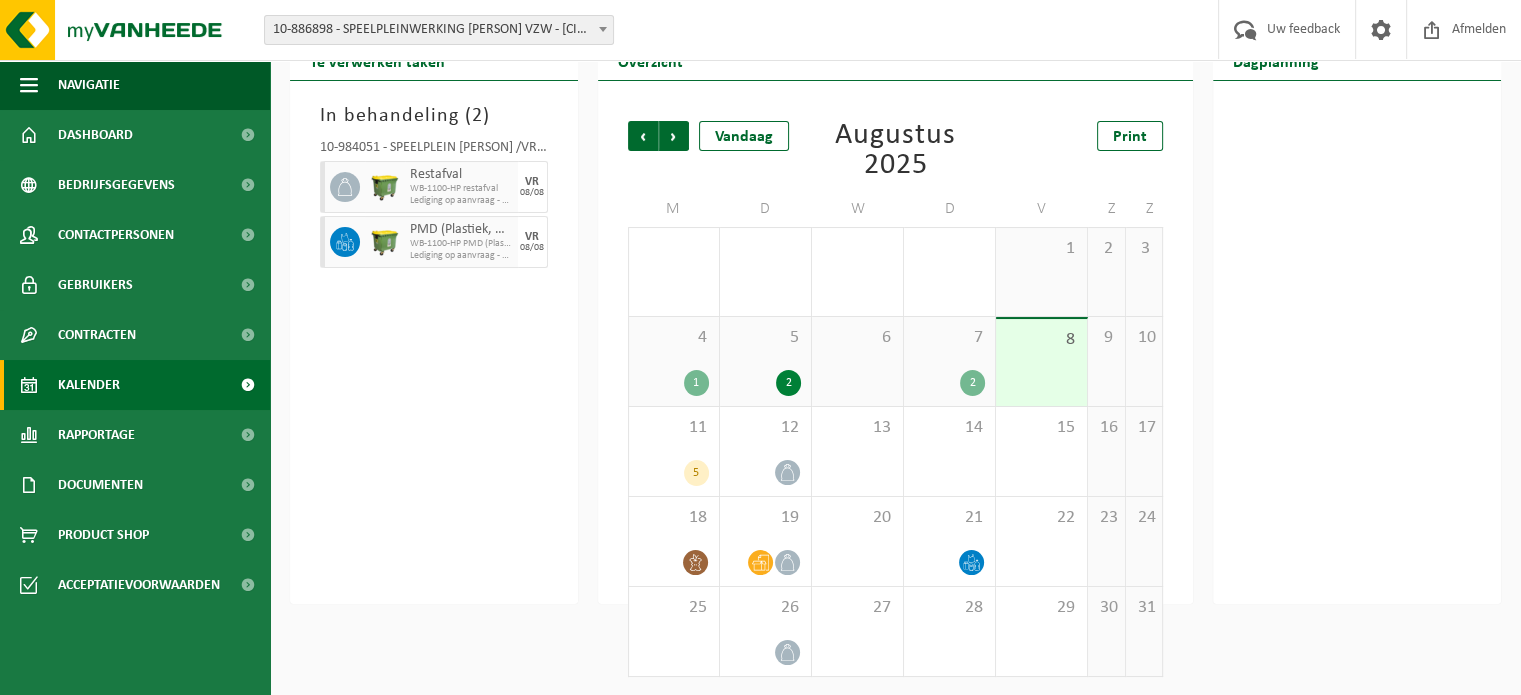 click on "8" at bounding box center (1041, 362) 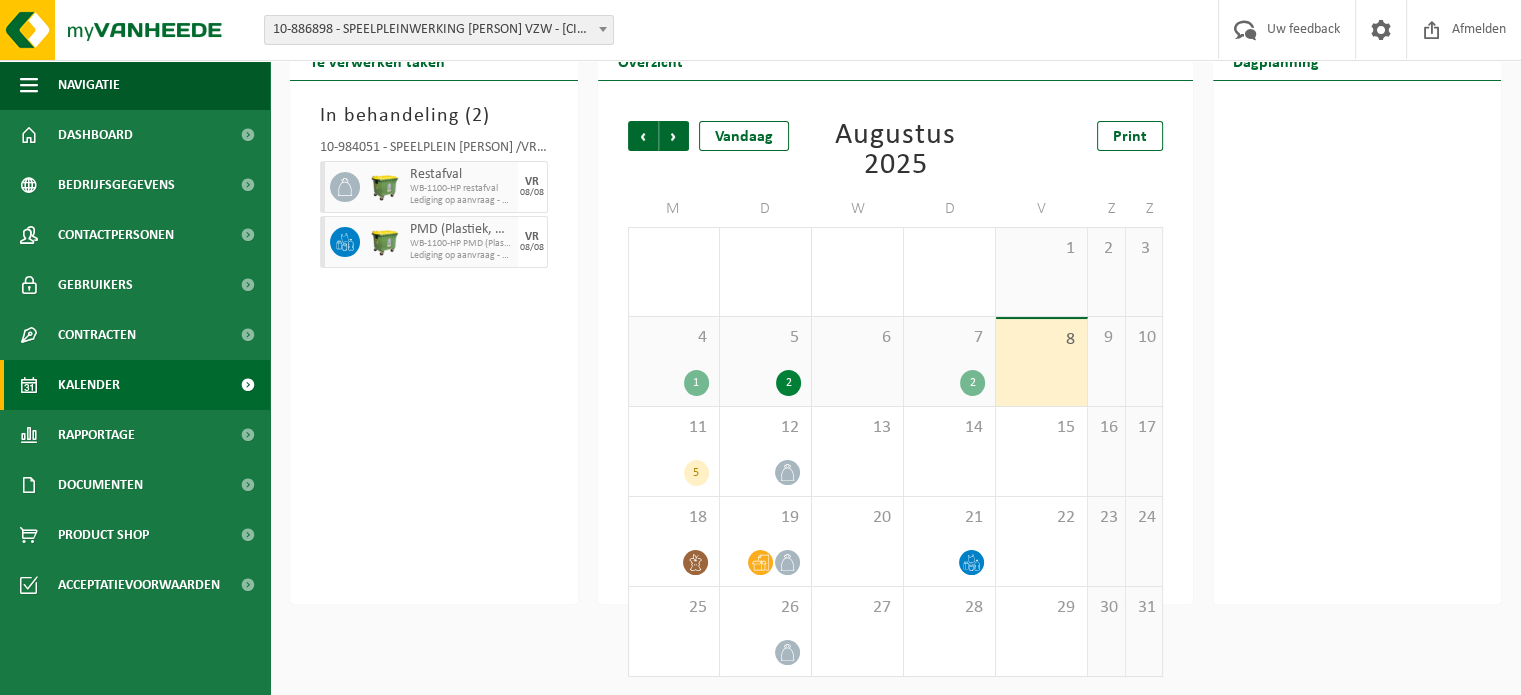 click on "2" at bounding box center [972, 383] 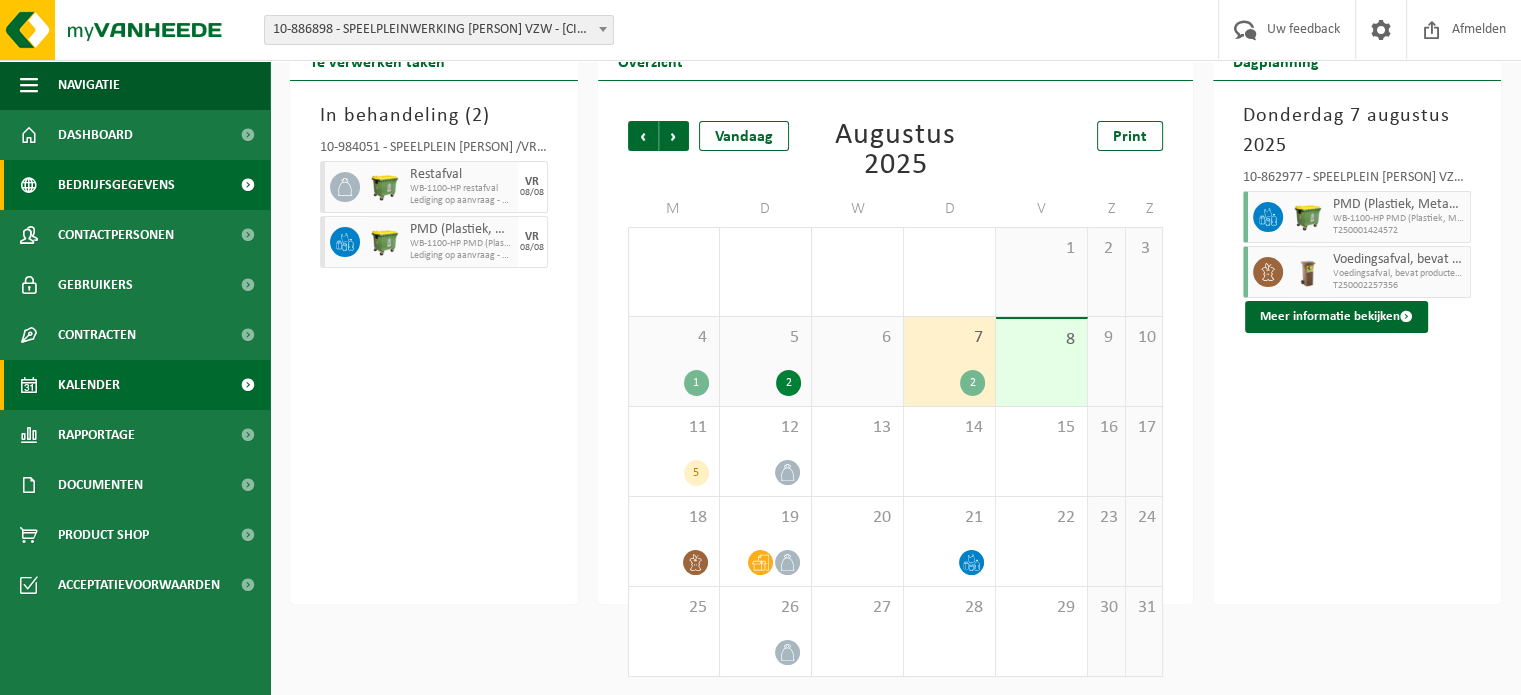 click on "Bedrijfsgegevens" at bounding box center [116, 185] 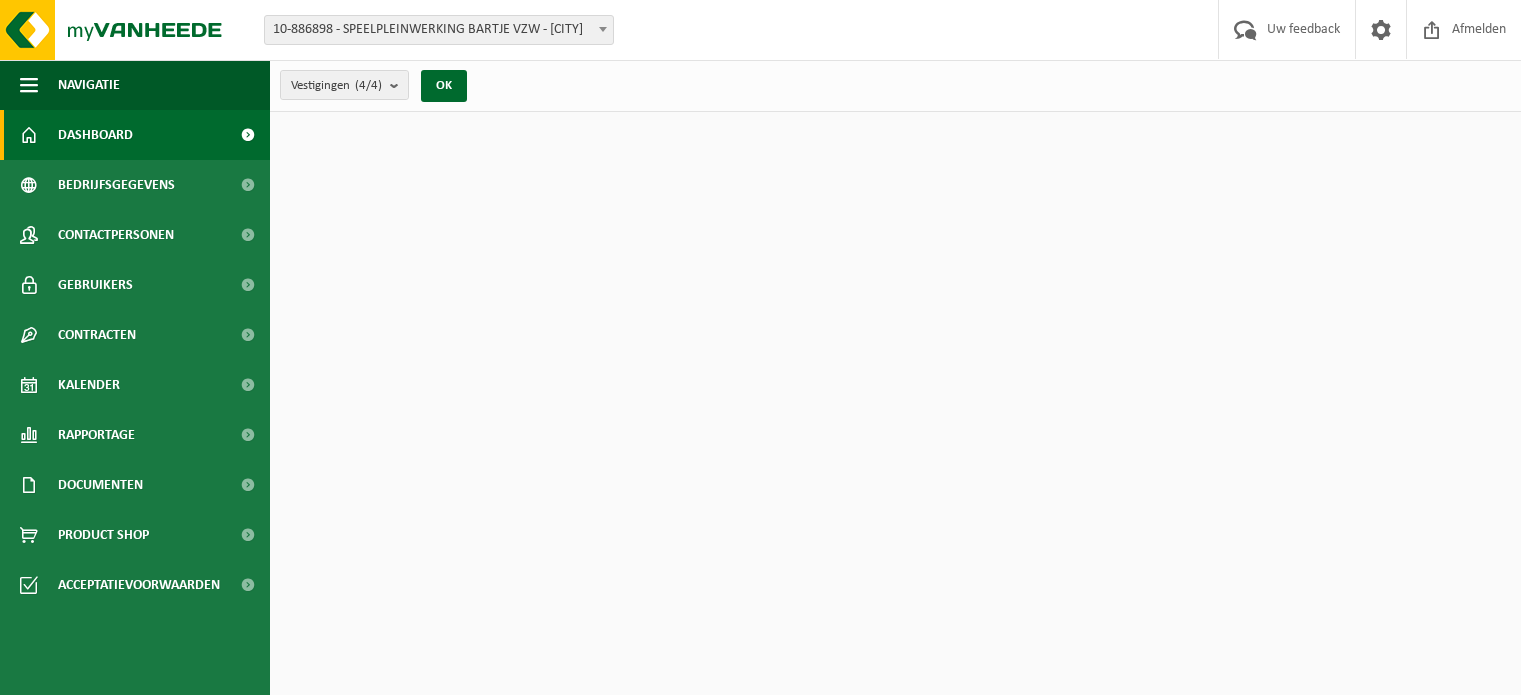 scroll, scrollTop: 0, scrollLeft: 0, axis: both 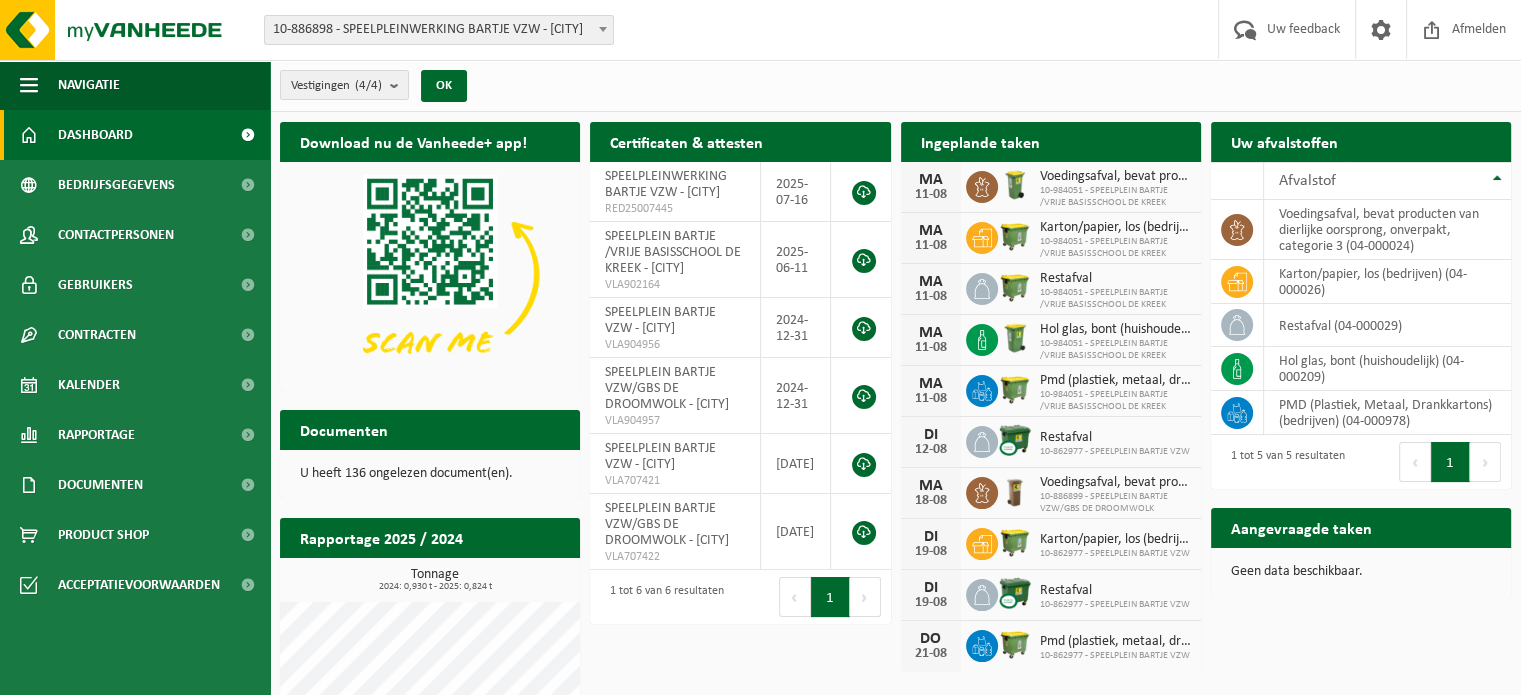 click on "Aangevraagde taken" at bounding box center (1301, 527) 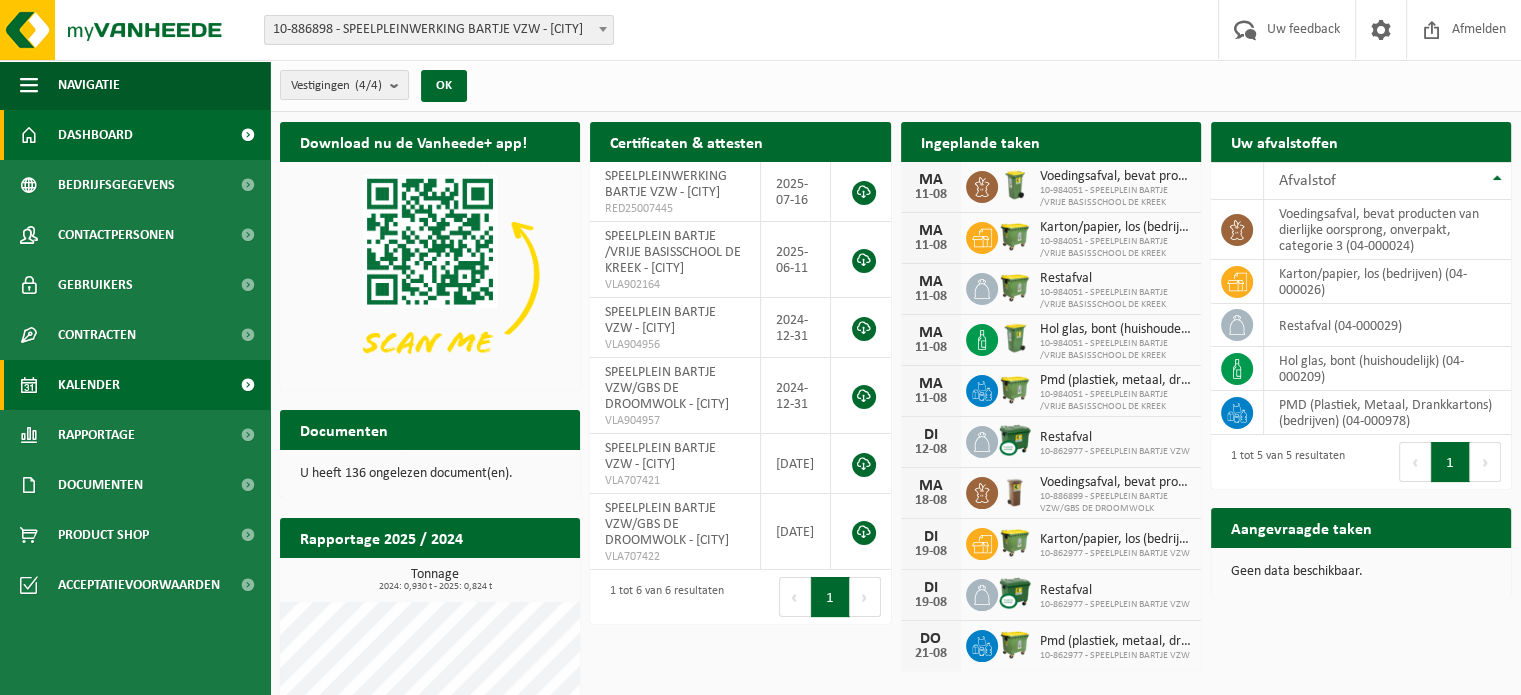 click on "Kalender" at bounding box center [89, 385] 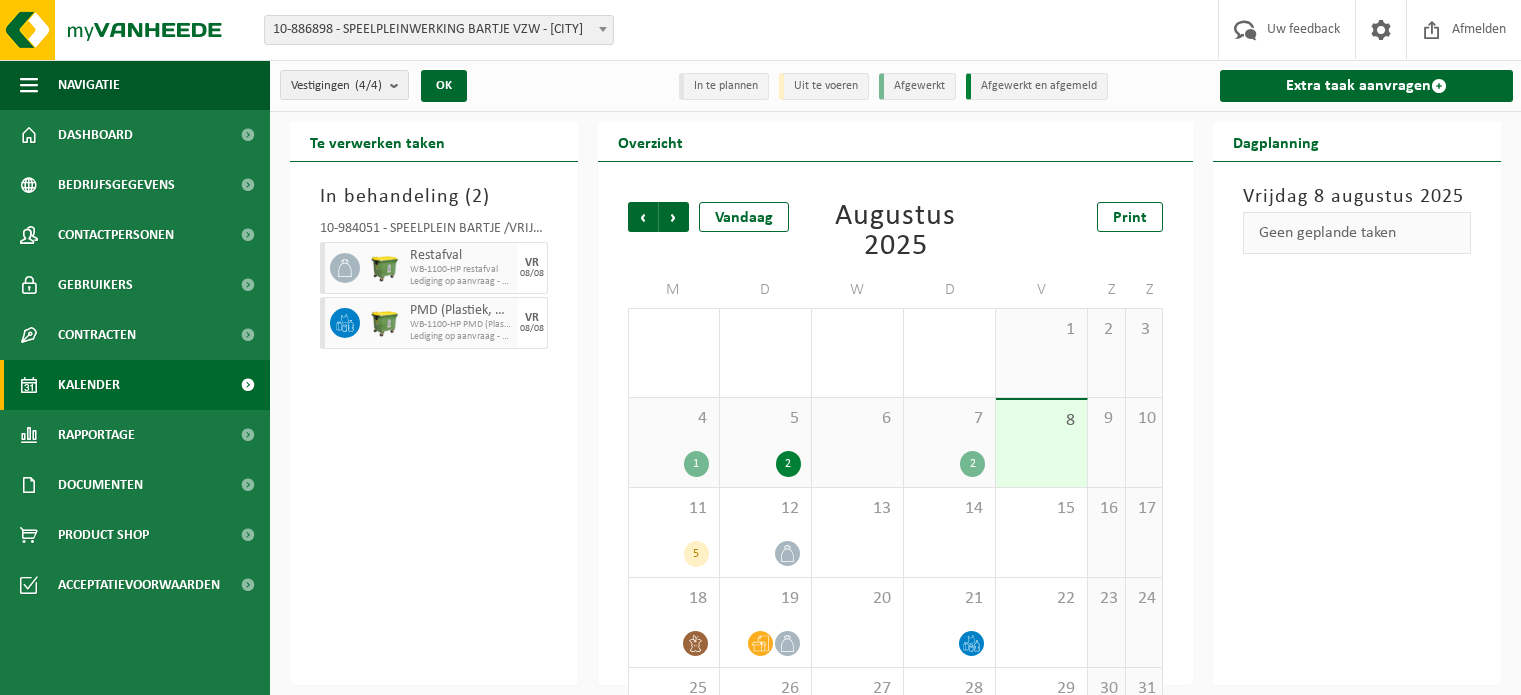 scroll, scrollTop: 0, scrollLeft: 0, axis: both 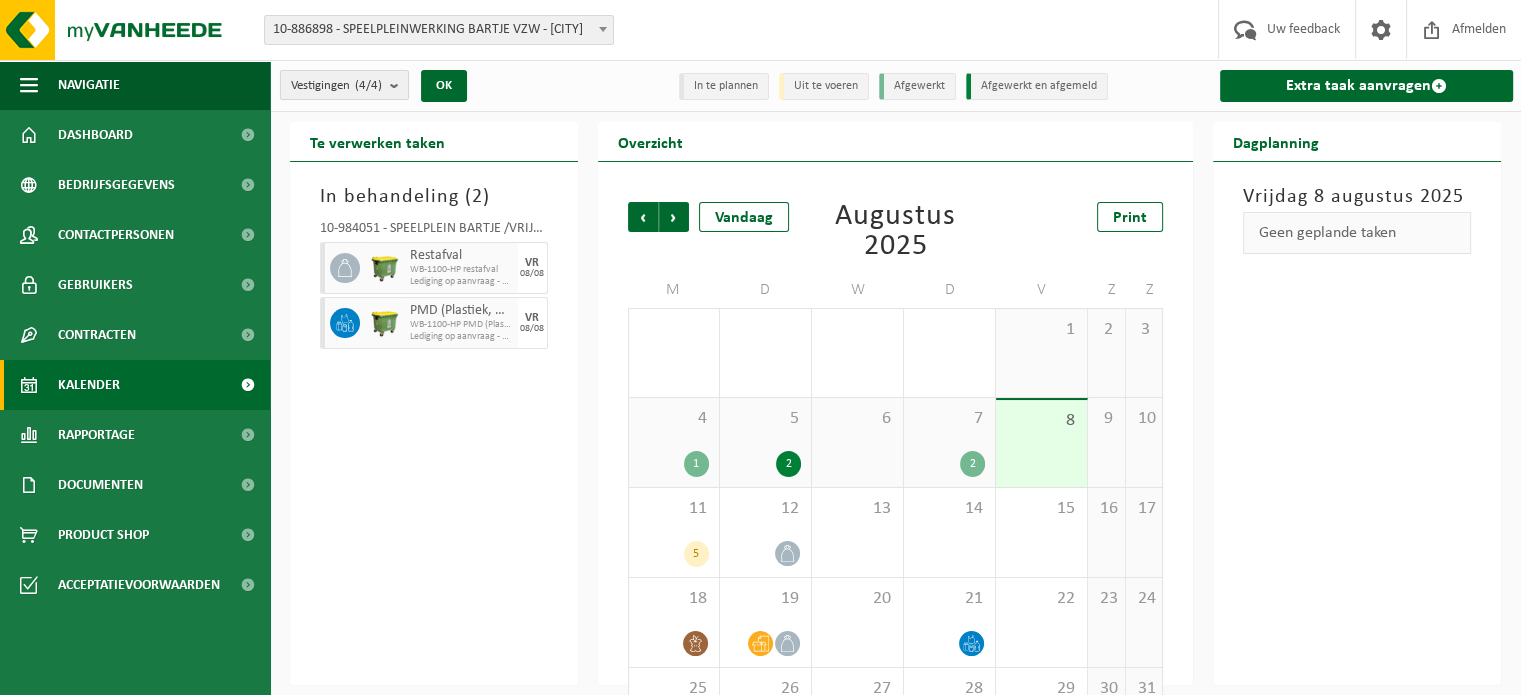 click on "Vestigingen  (4/4)" at bounding box center (336, 86) 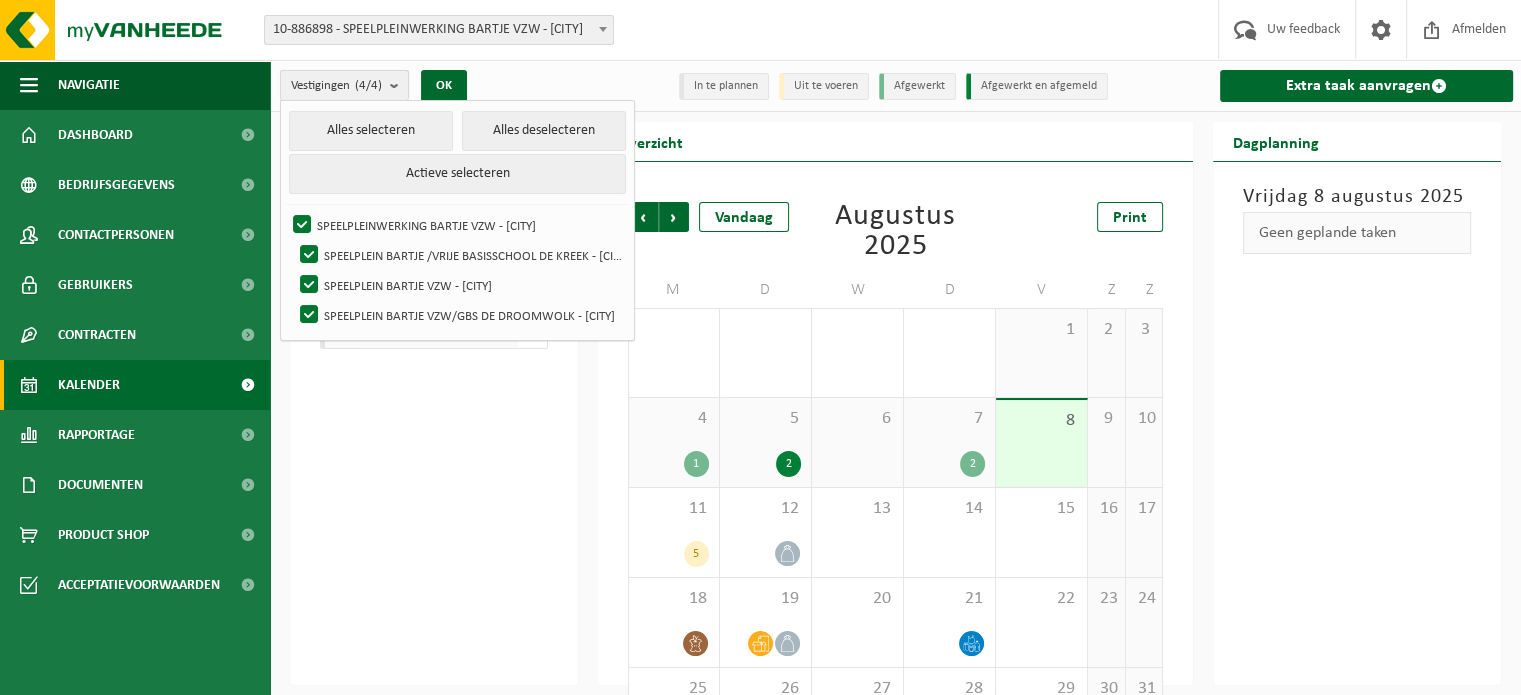 click on "Vestigingen  (4/4)" at bounding box center [336, 86] 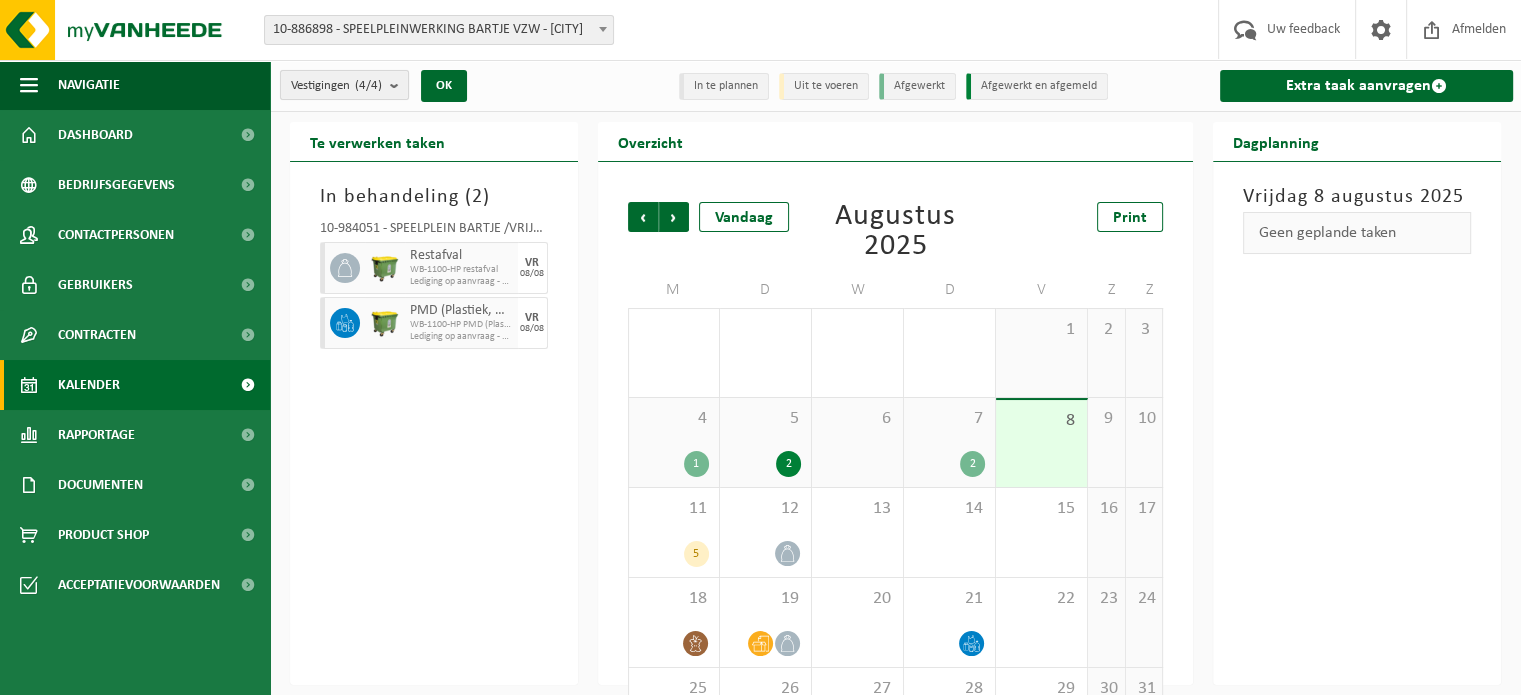 click on "Vestigingen  (4/4)" at bounding box center (336, 86) 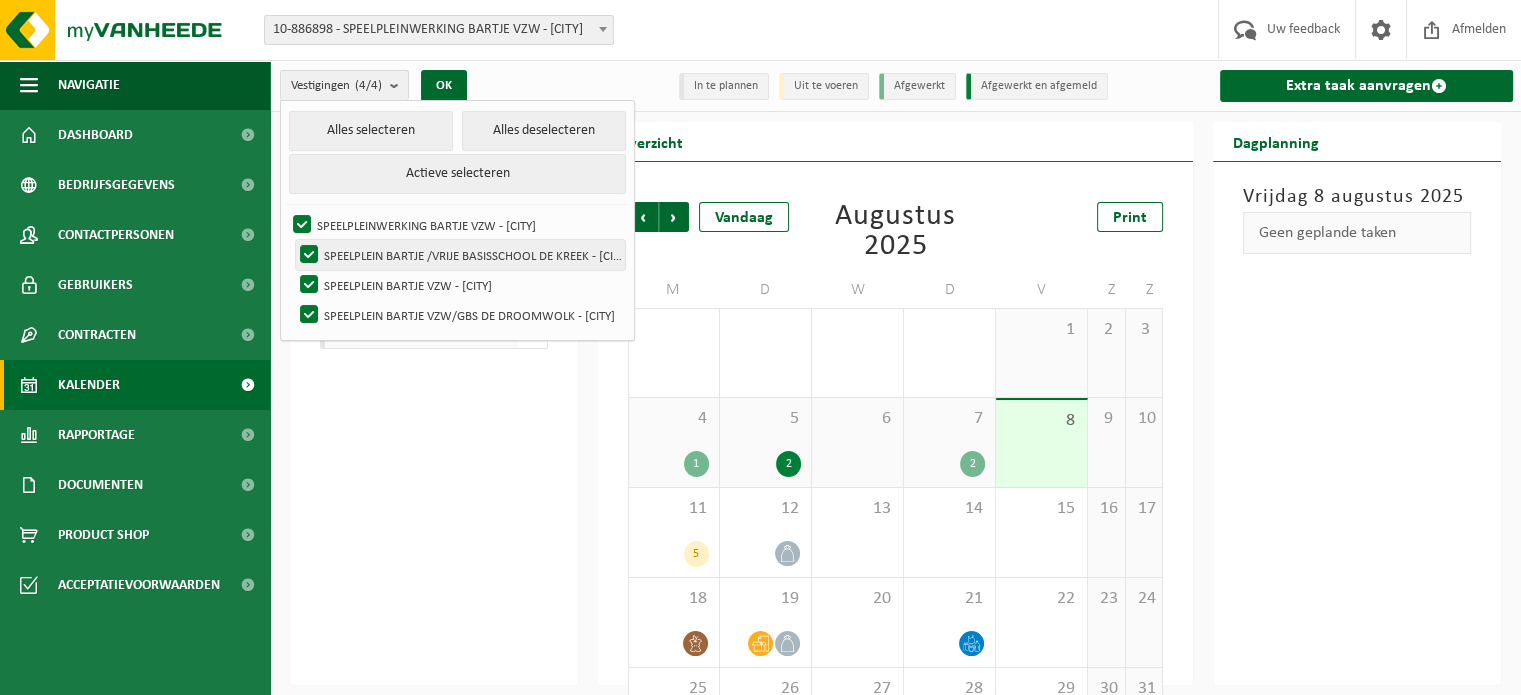 click on "SPEELPLEIN [PERSON] /VRIJE BASISSCHOOL DE KREEK - [CITY]" at bounding box center [460, 255] 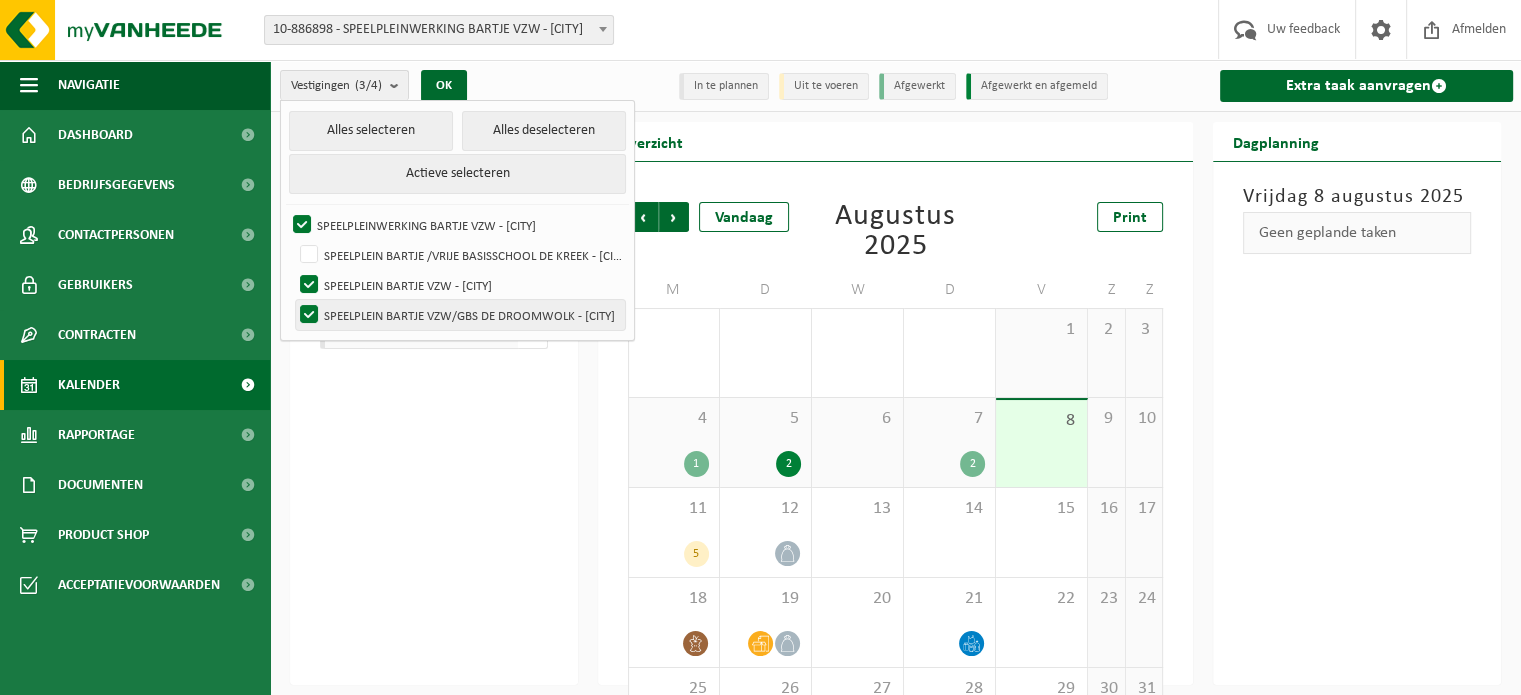 click on "SPEELPLEIN [PERSON] VZW/GBS DE DROOMWOLK - [CITY]" at bounding box center (460, 315) 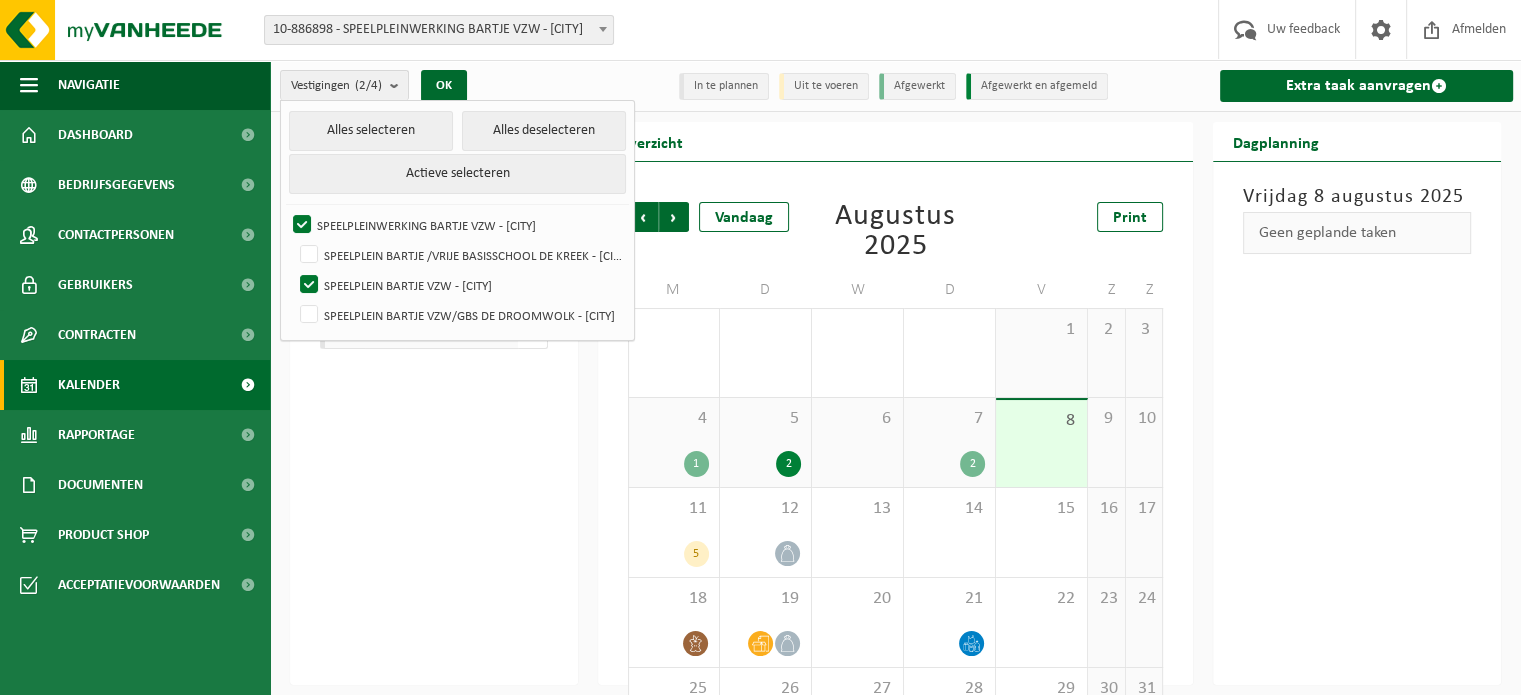 click on "In behandeling ( 2 )          10-984051 - SPEELPLEIN BARTJE /VRIJE BASISSCHOOL DE KREEK - KIELDRECHT                             Restafval   WB-1100-HP restafval   Lediging op aanvraag - op geplande route        VR     08/08                                                  PMD (Plastiek, Metaal, Drankkartons) (bedrijven)   WB-1100-HP PMD (Plastiek, Metaal, Drankkartons) (bedrijven)   Lediging op aanvraag - op geplande route        VR     08/08" at bounding box center [434, 423] 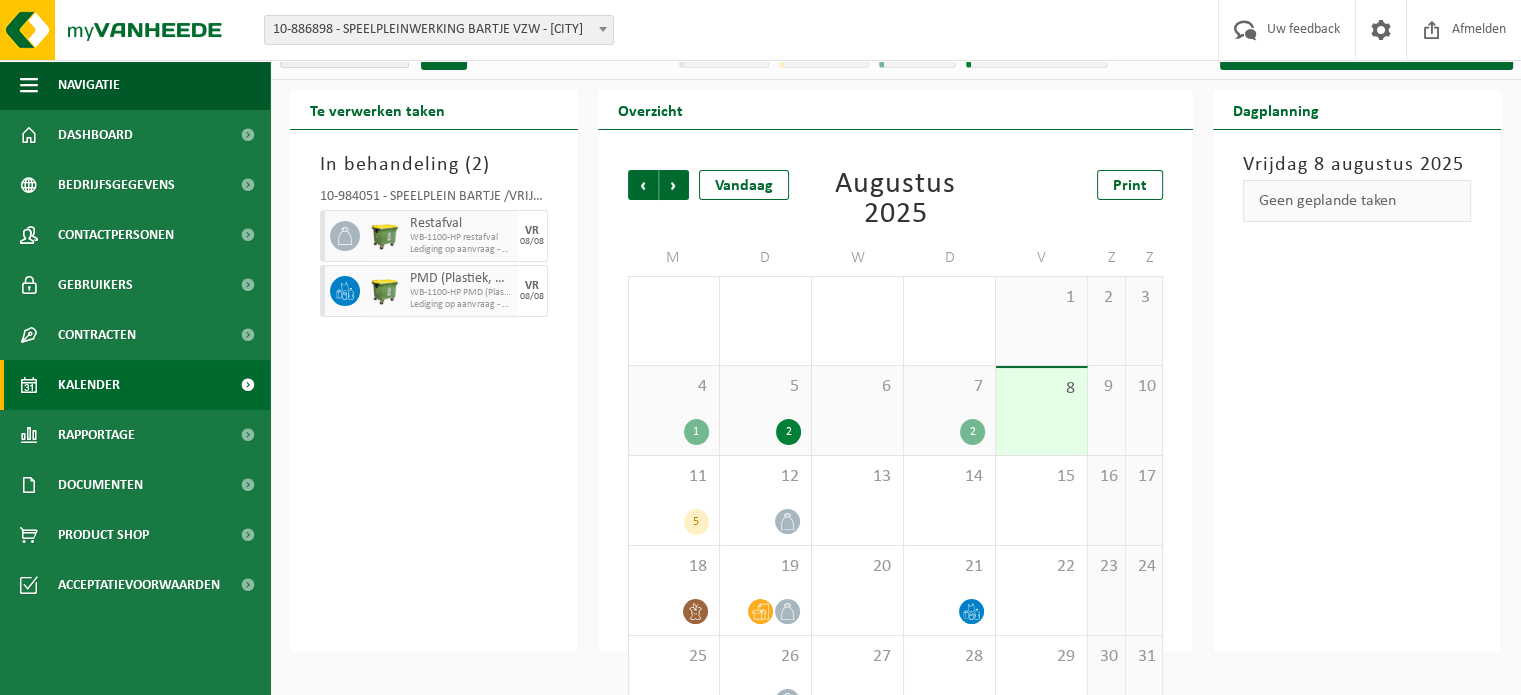 scroll, scrollTop: 81, scrollLeft: 0, axis: vertical 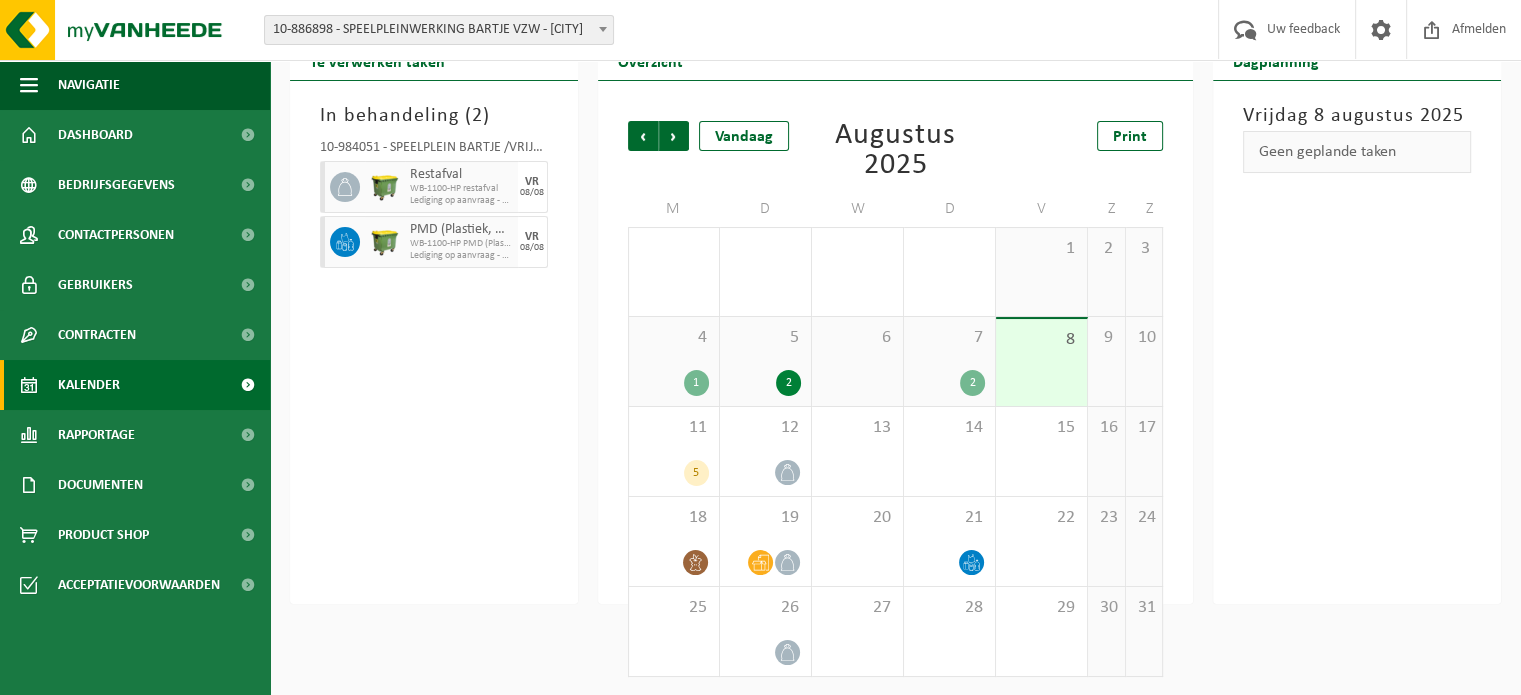 click on "7 2" at bounding box center (949, 361) 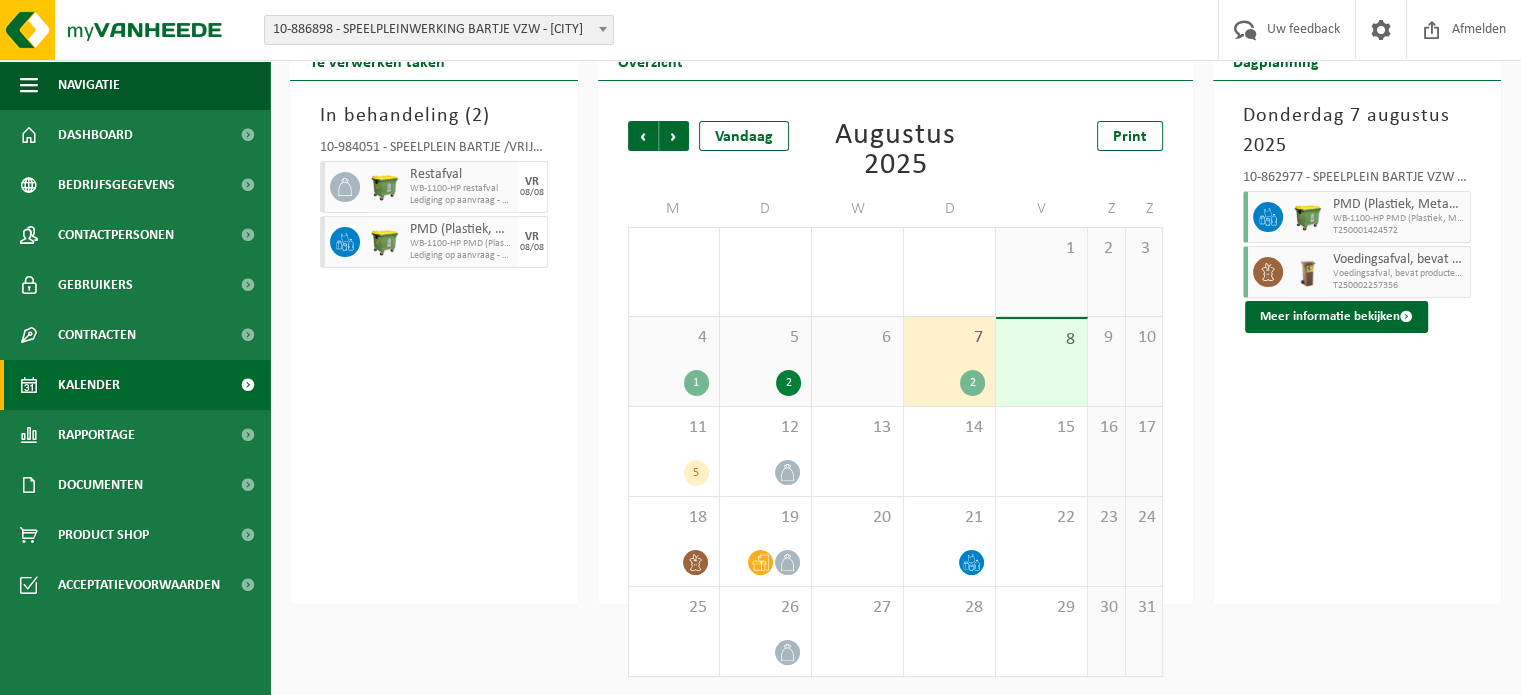 click on "2" at bounding box center [949, 383] 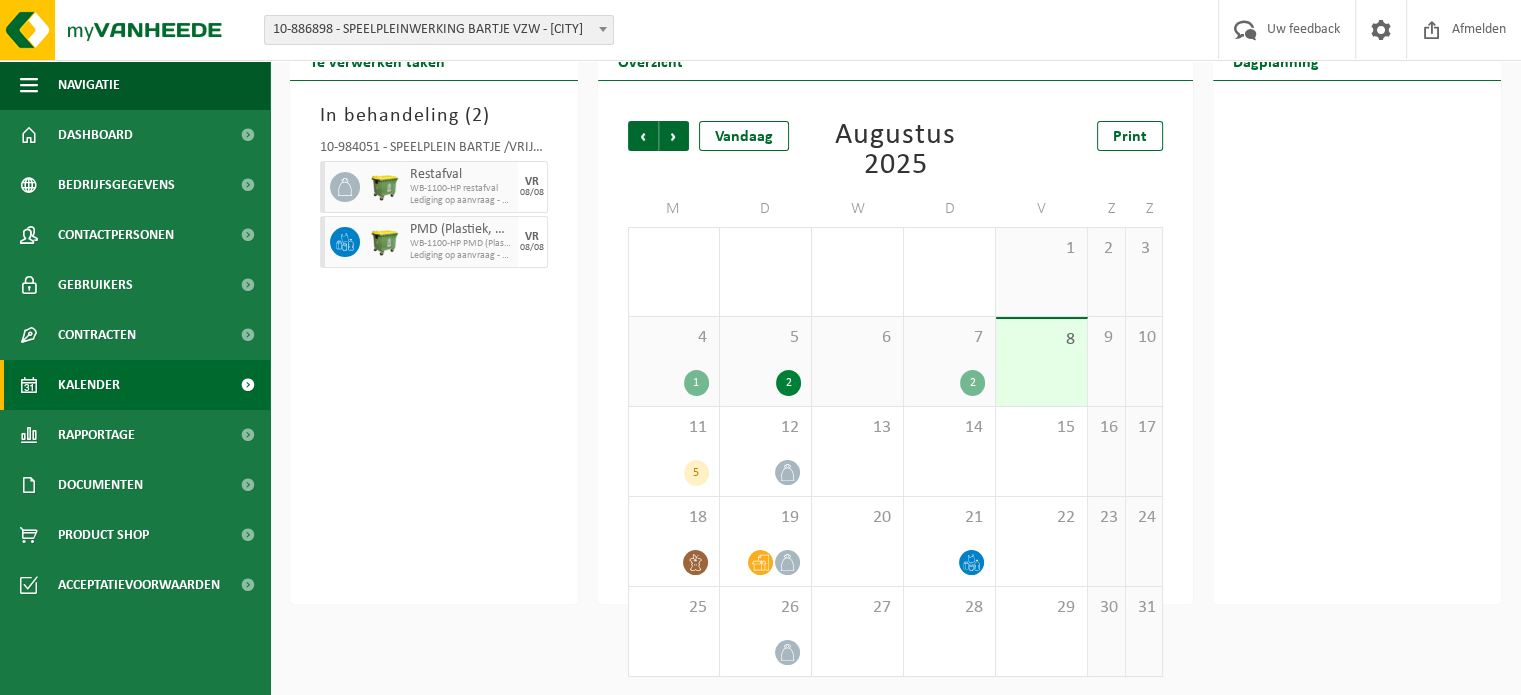 click on "2" at bounding box center (949, 383) 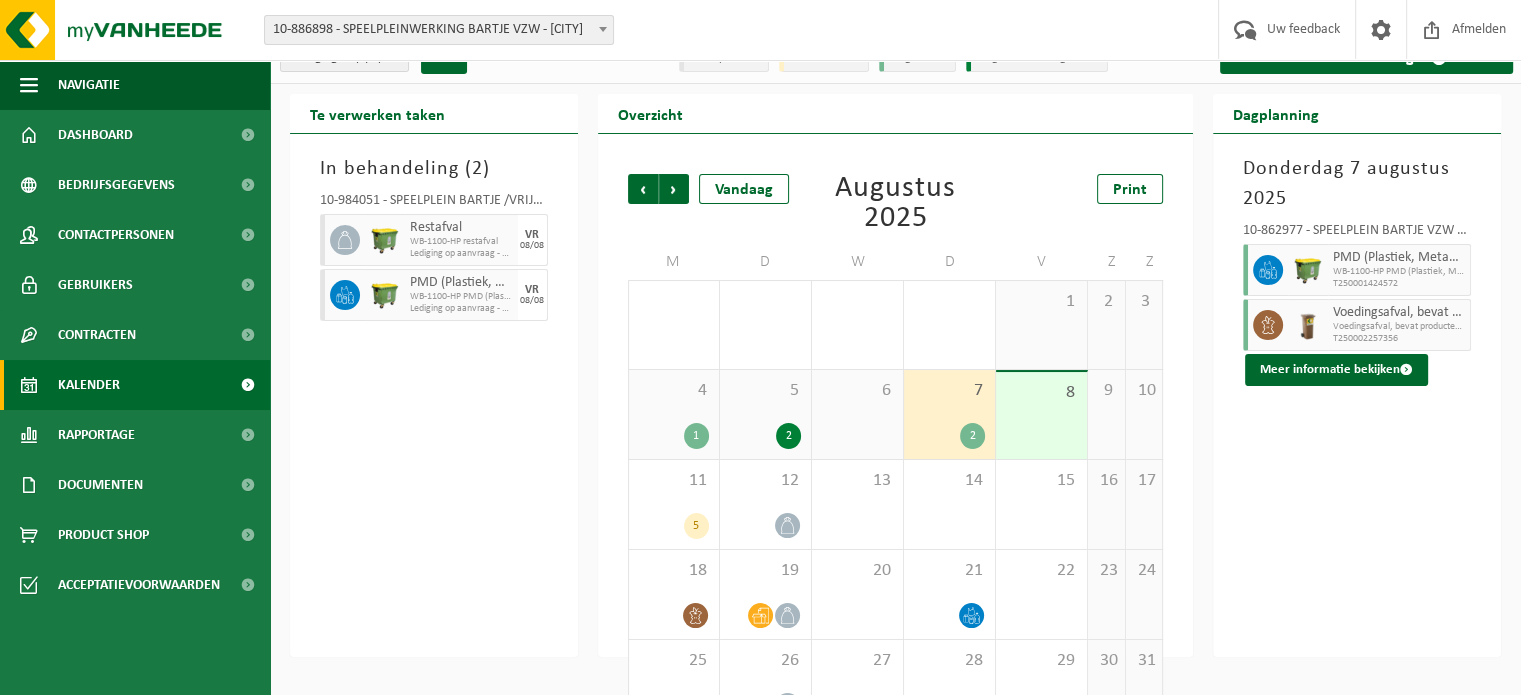 scroll, scrollTop: 0, scrollLeft: 0, axis: both 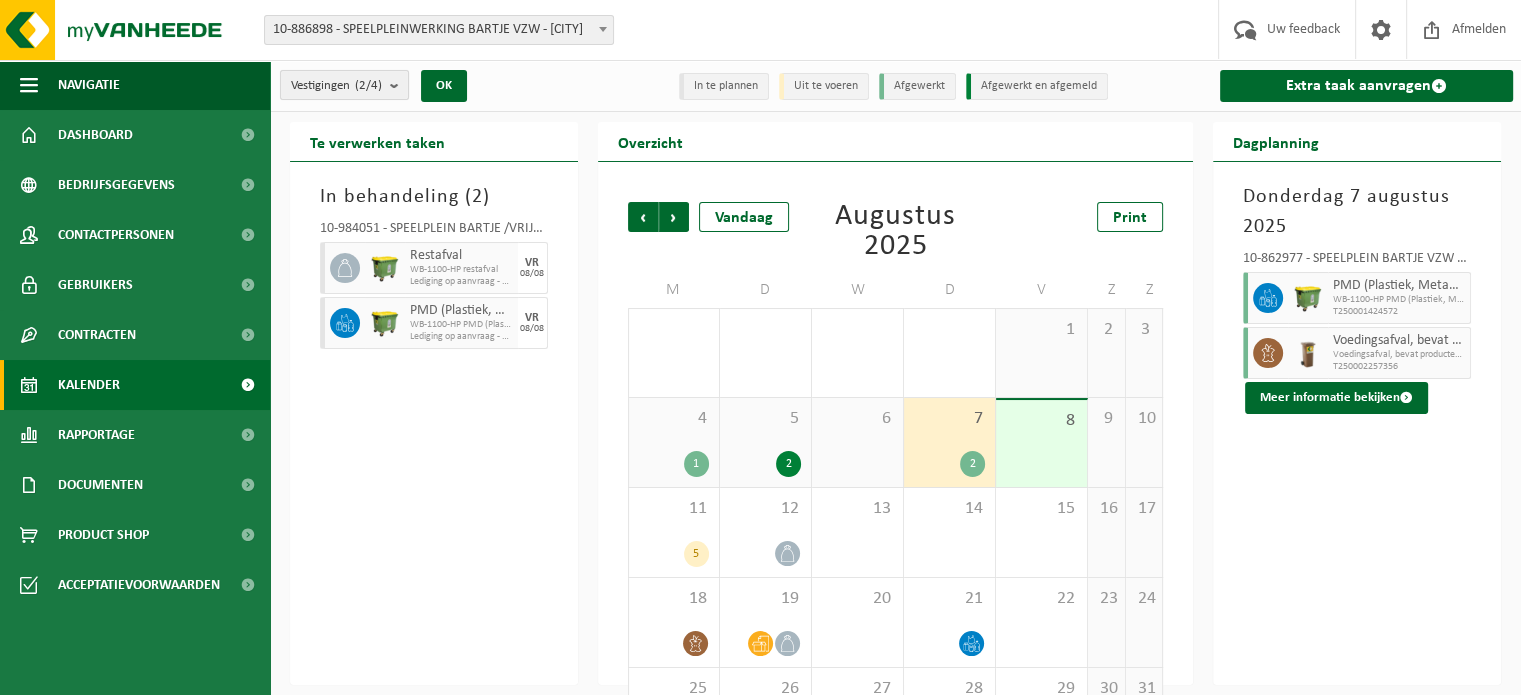 click on "Vestigingen  (2/4)" at bounding box center [344, 85] 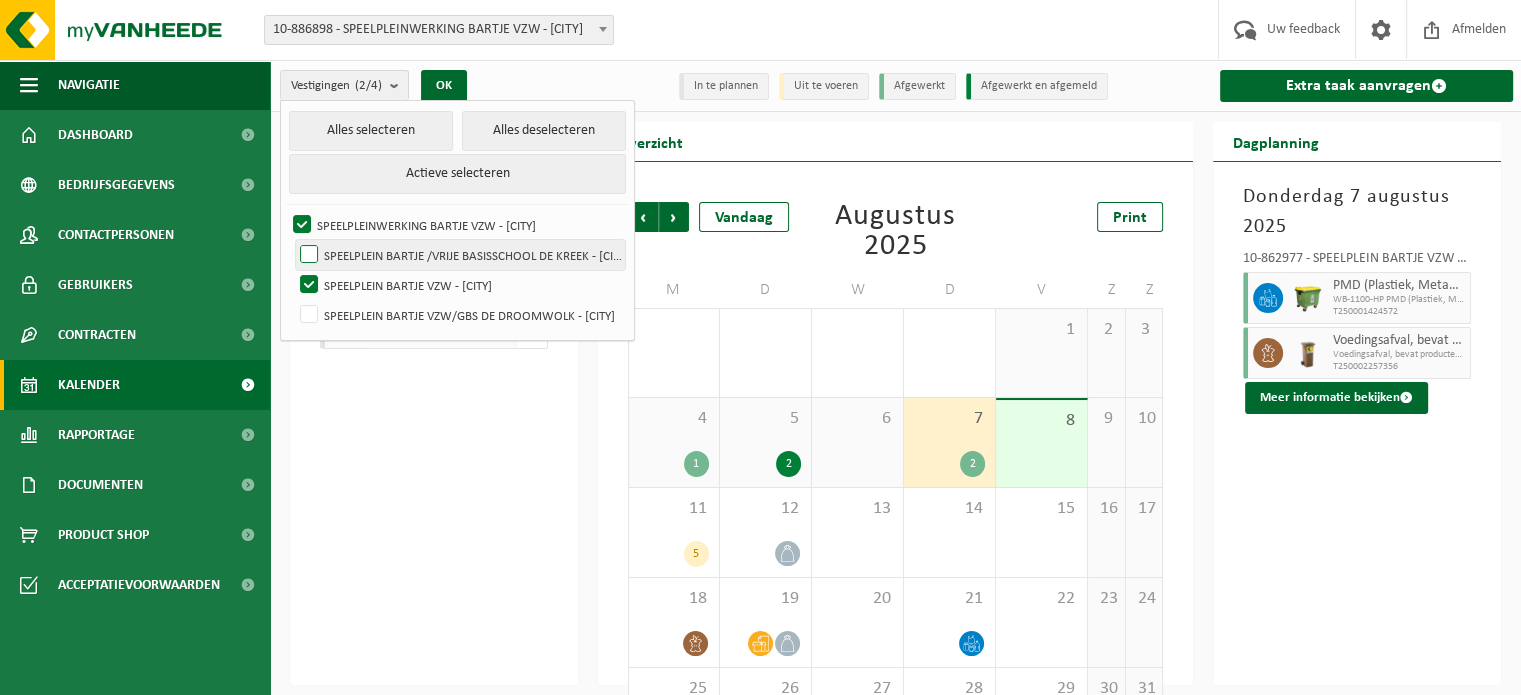 click on "SPEELPLEIN [PERSON] /VRIJE BASISSCHOOL DE KREEK - [CITY]" at bounding box center (460, 255) 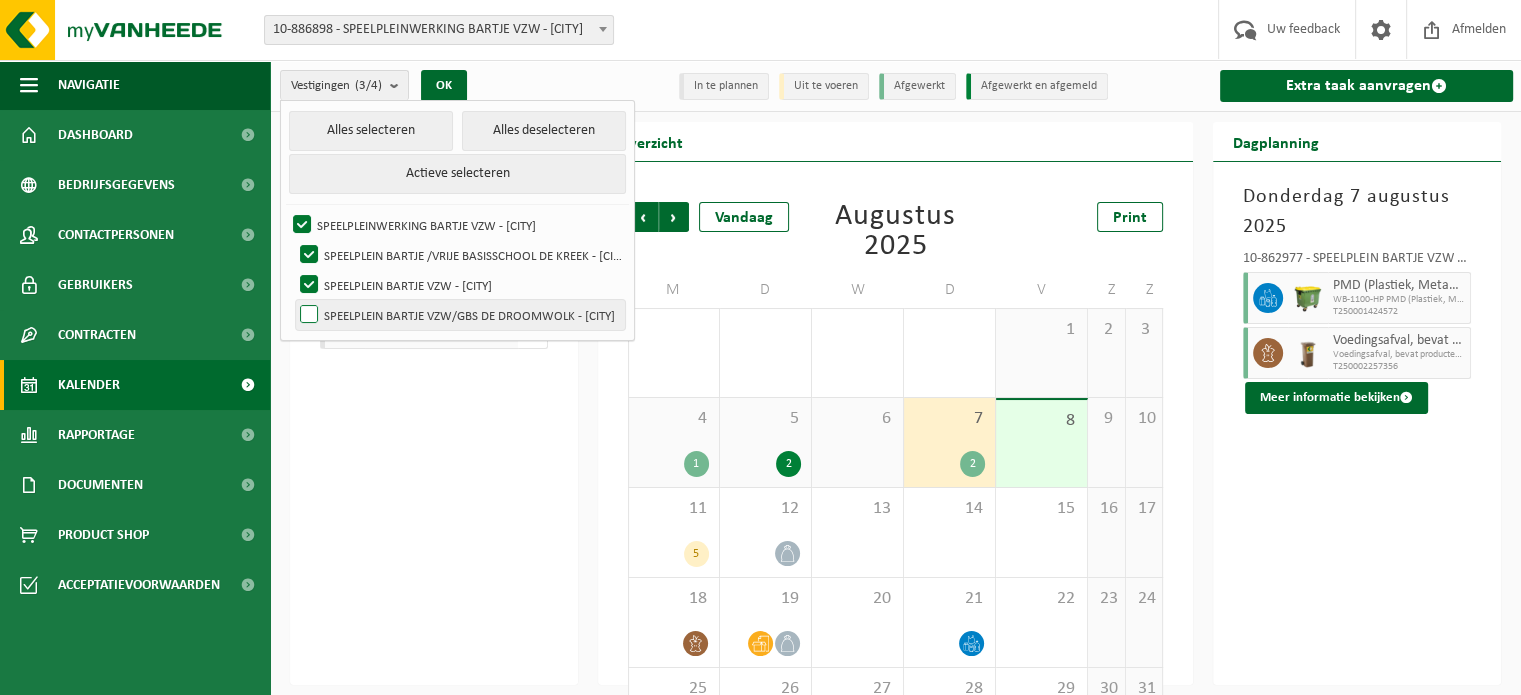 click on "SPEELPLEIN [PERSON] VZW/GBS DE DROOMWOLK - [CITY]" at bounding box center (460, 315) 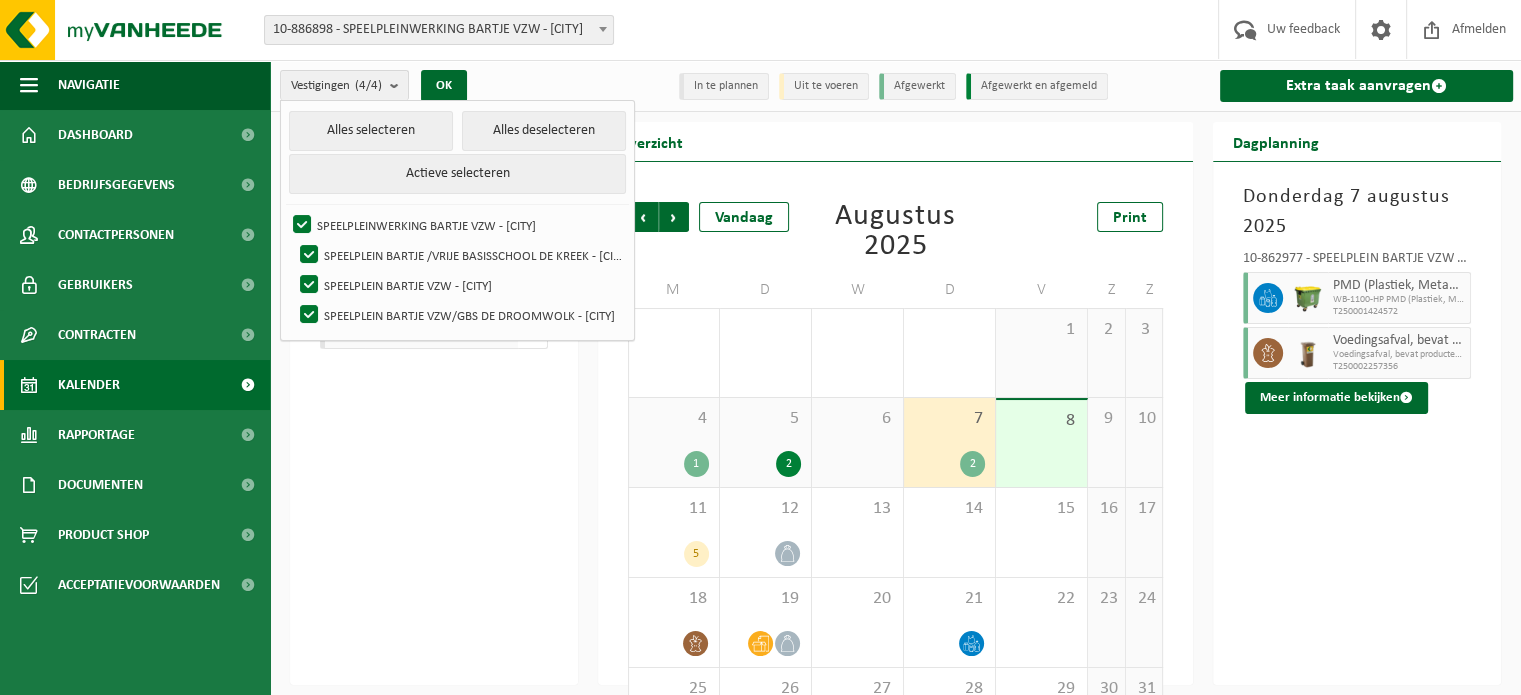 click on "Alles selecteren   Alles deselecteren   Actieve selecteren         SPEELPLEINWERKING BARTJE VZW - BEVEREN-WAAS       SPEELPLEIN BARTJE /VRIJE BASISSCHOOL DE KREEK - KIELDRECHT       SPEELPLEIN BARTJE VZW - BEVEREN-WAAS       SPEELPLEIN BARTJE VZW/GBS DE DROOMWOLK - KIELDRECHT" at bounding box center (457, 220) 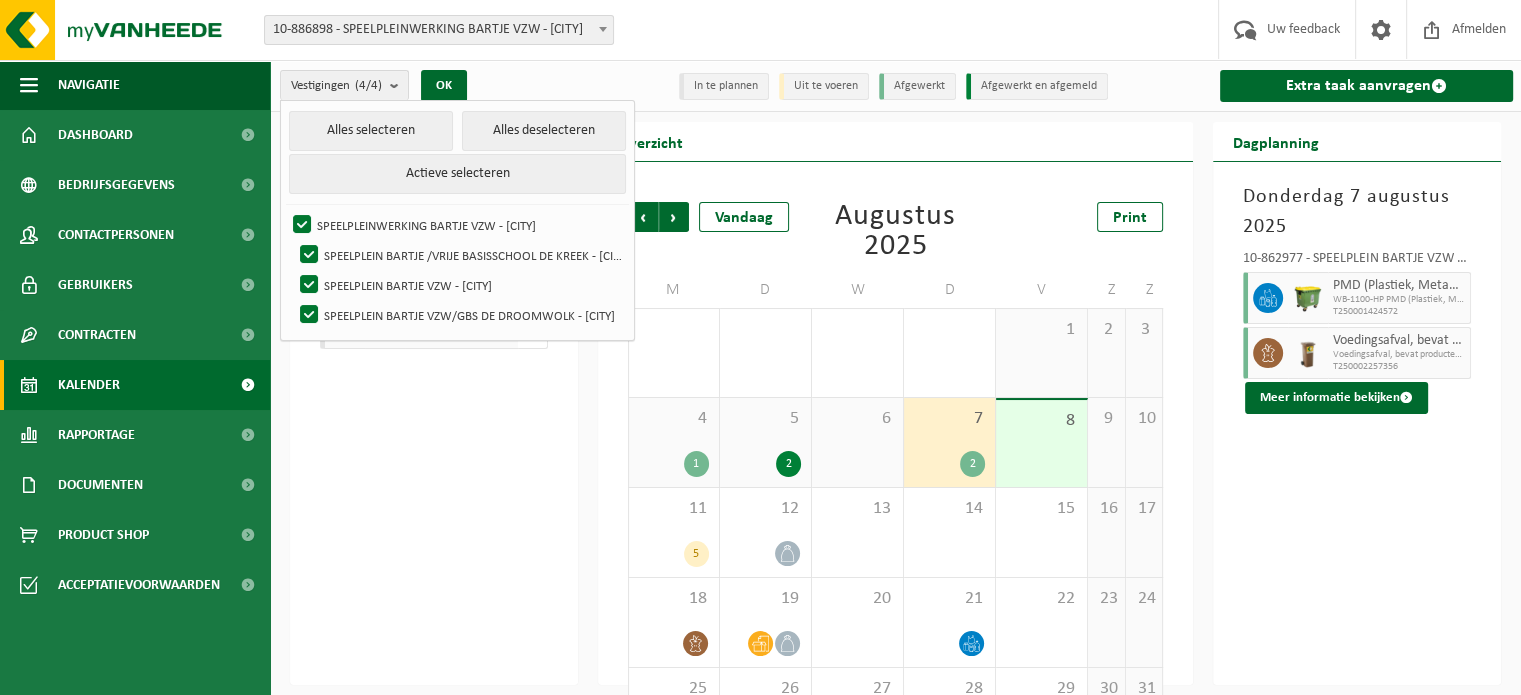 click on "D" at bounding box center [950, 290] 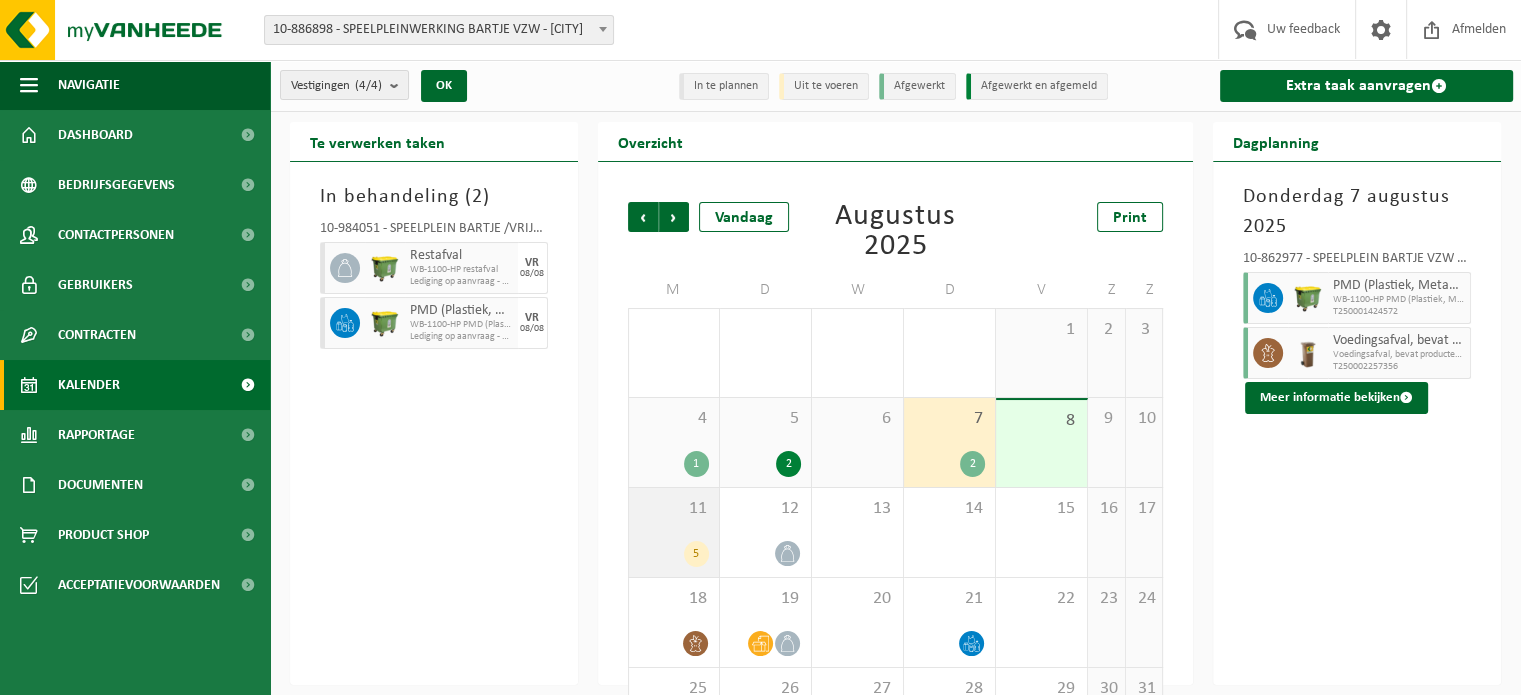 click on "5" at bounding box center [696, 554] 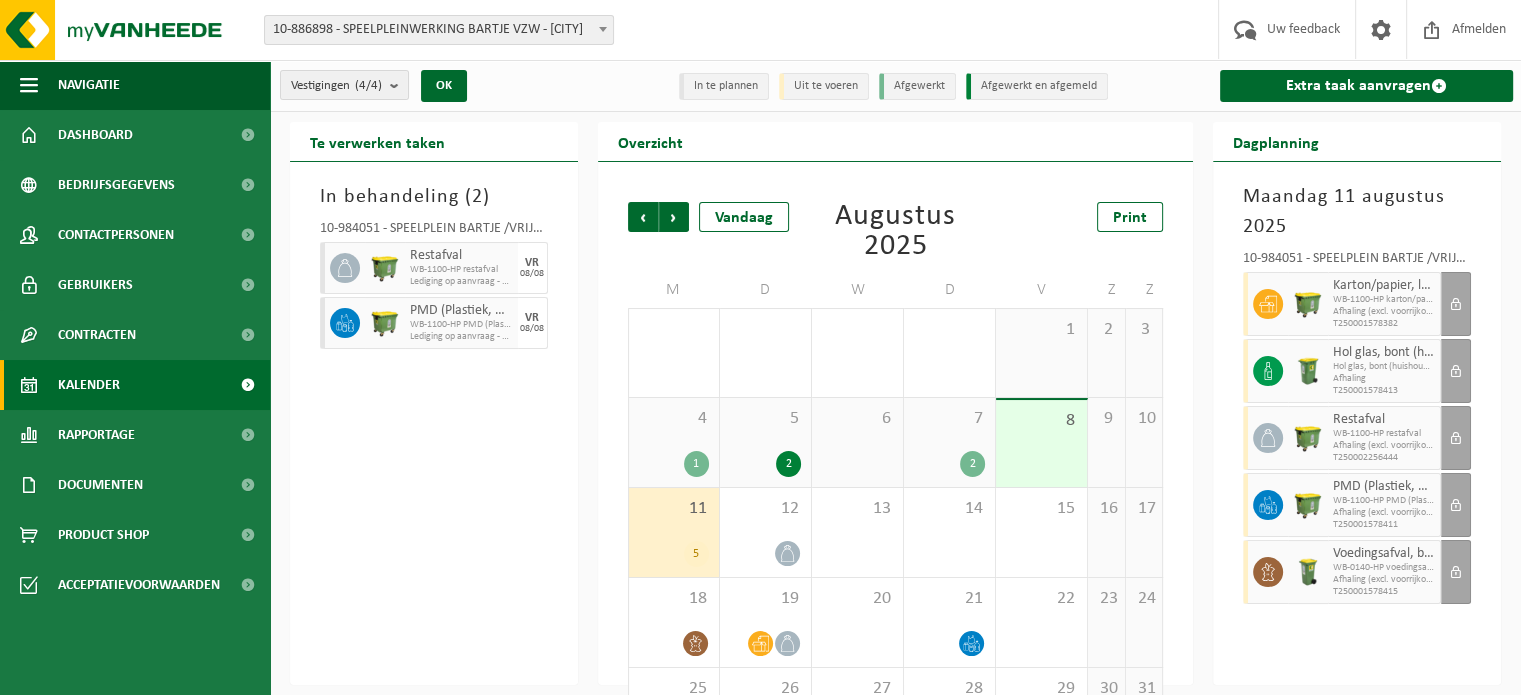 click on "5" at bounding box center [696, 554] 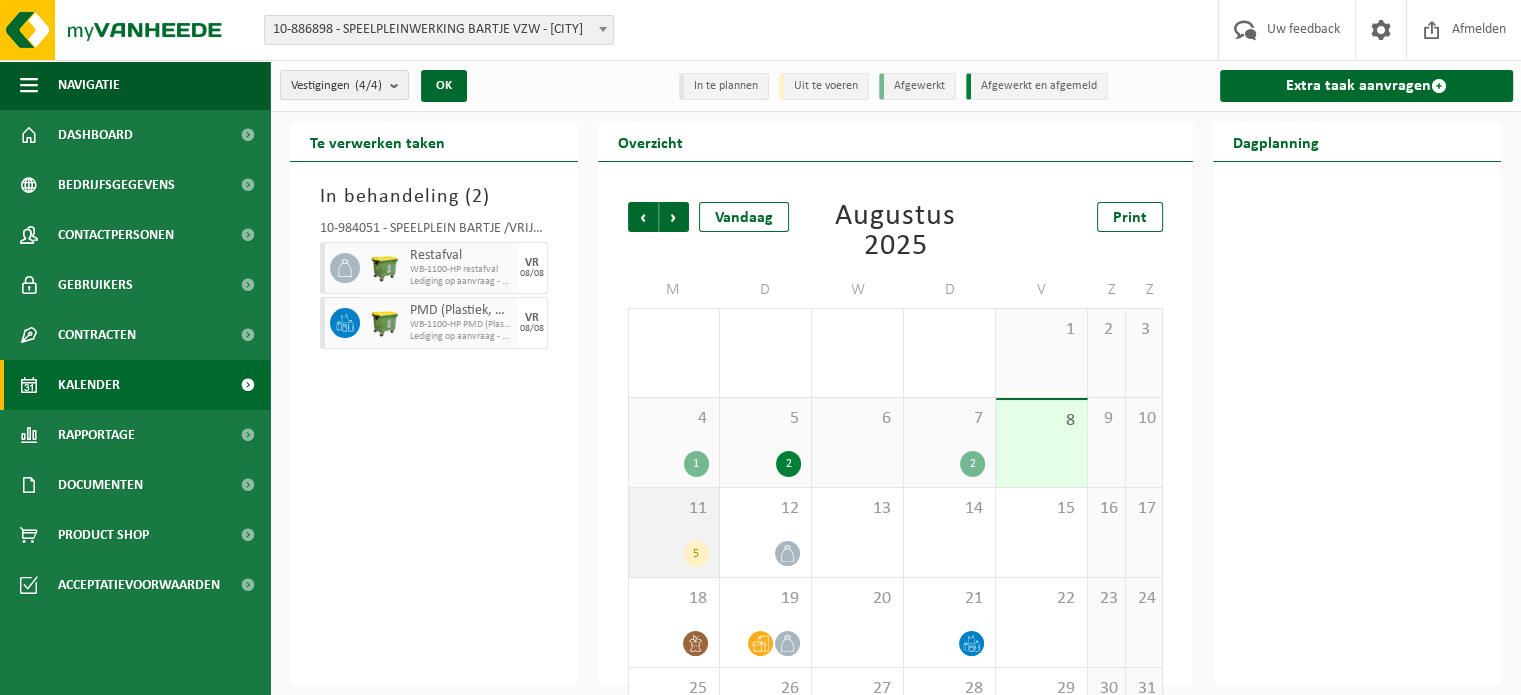 click on "5" at bounding box center [696, 554] 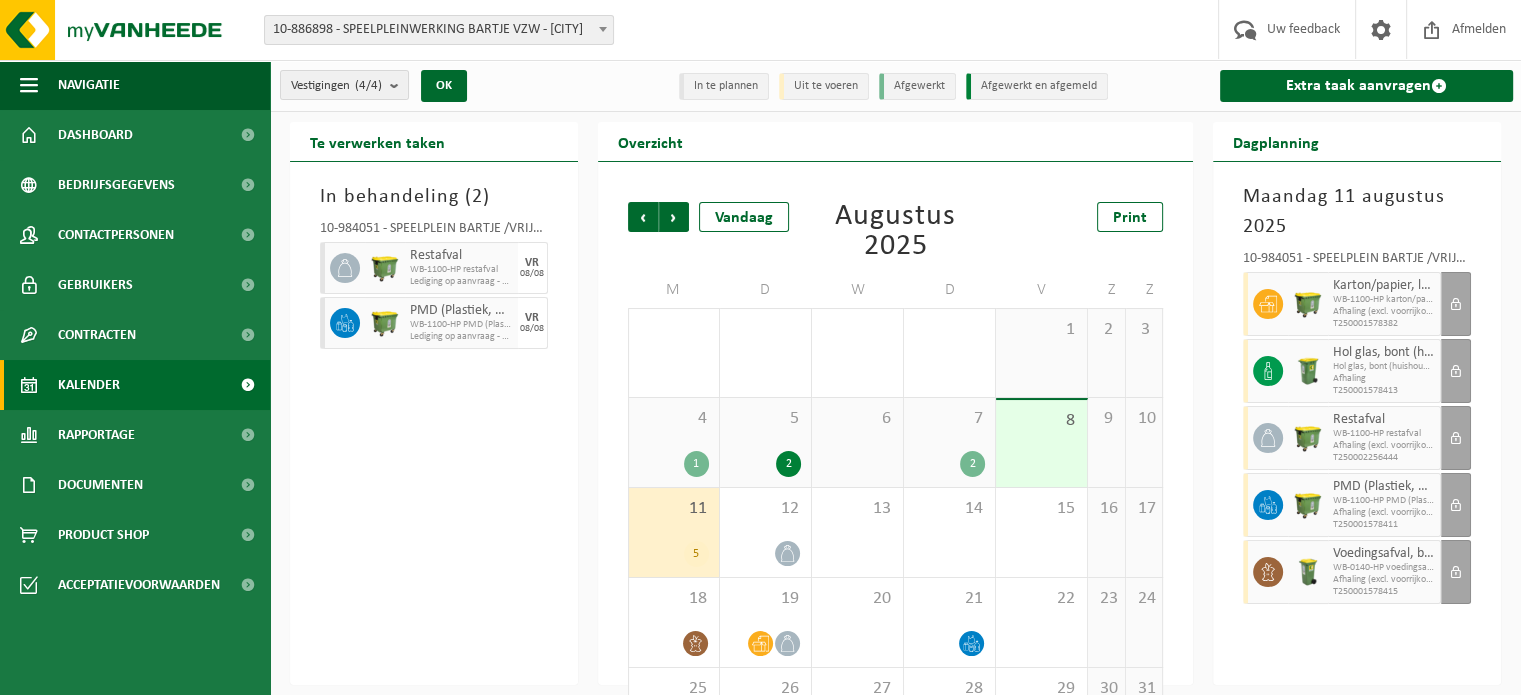 click on "5" at bounding box center (696, 554) 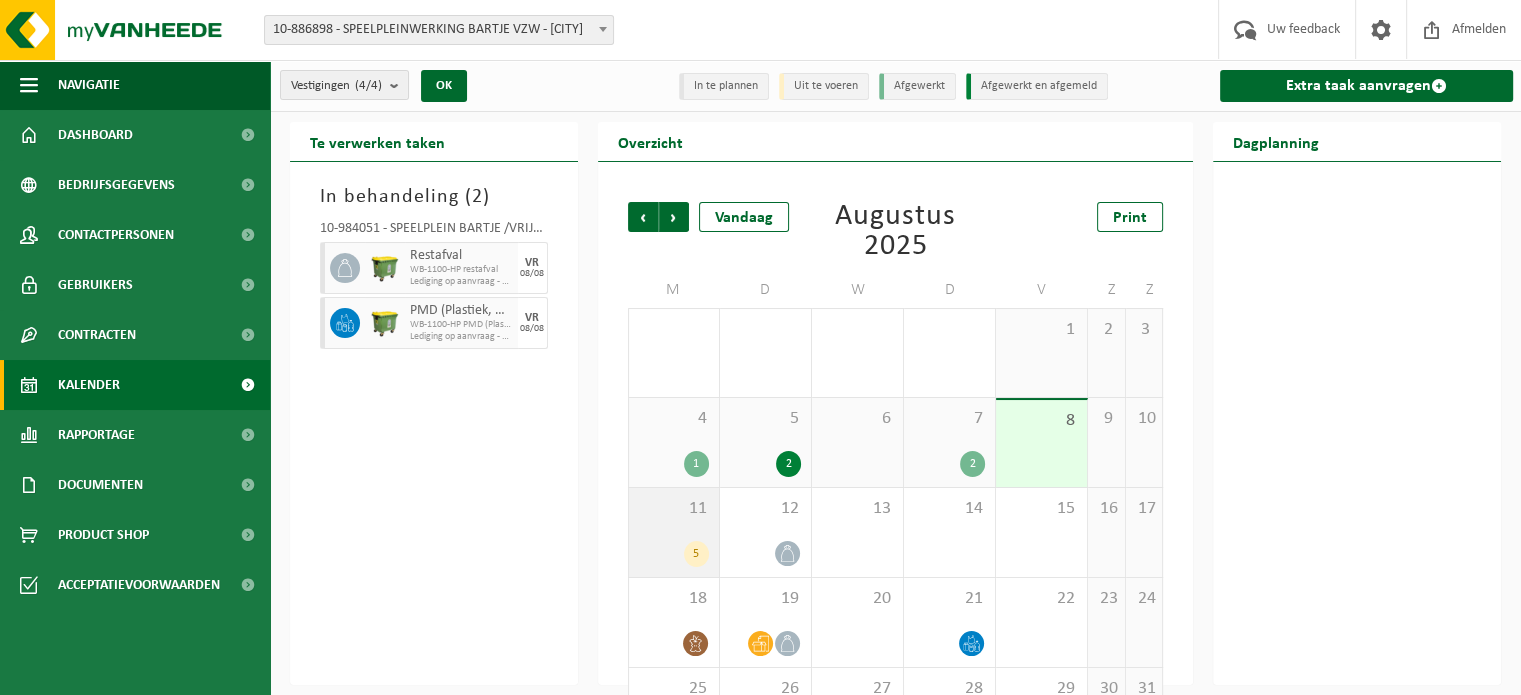 click on "5" at bounding box center [696, 554] 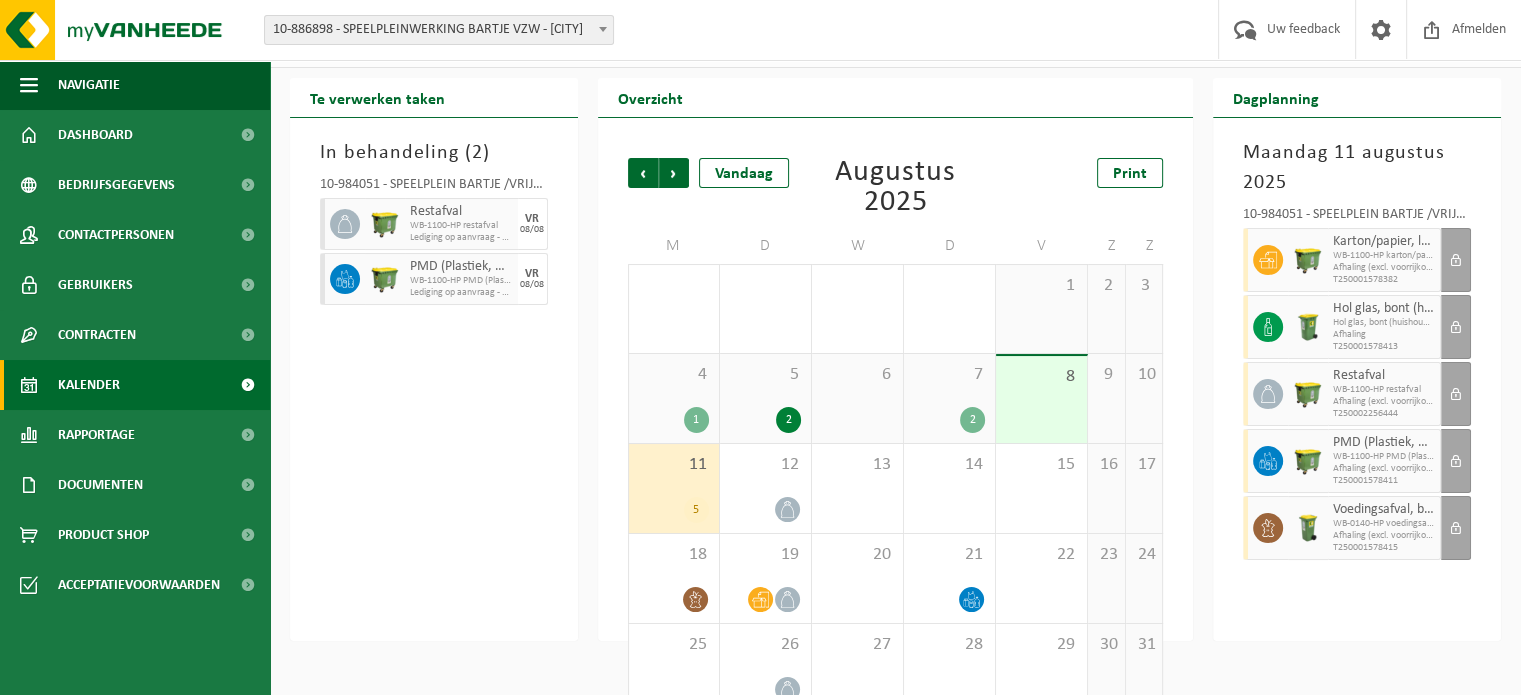 scroll, scrollTop: 81, scrollLeft: 0, axis: vertical 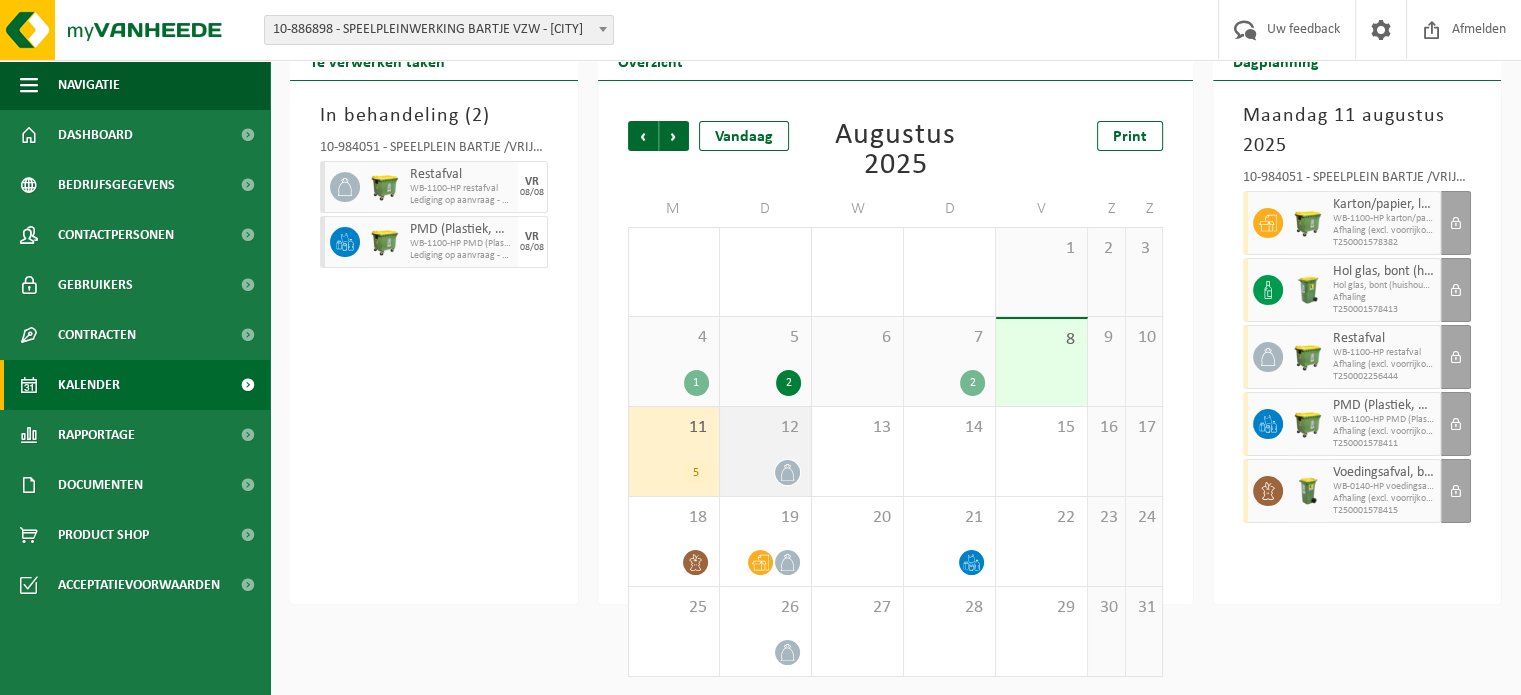 click 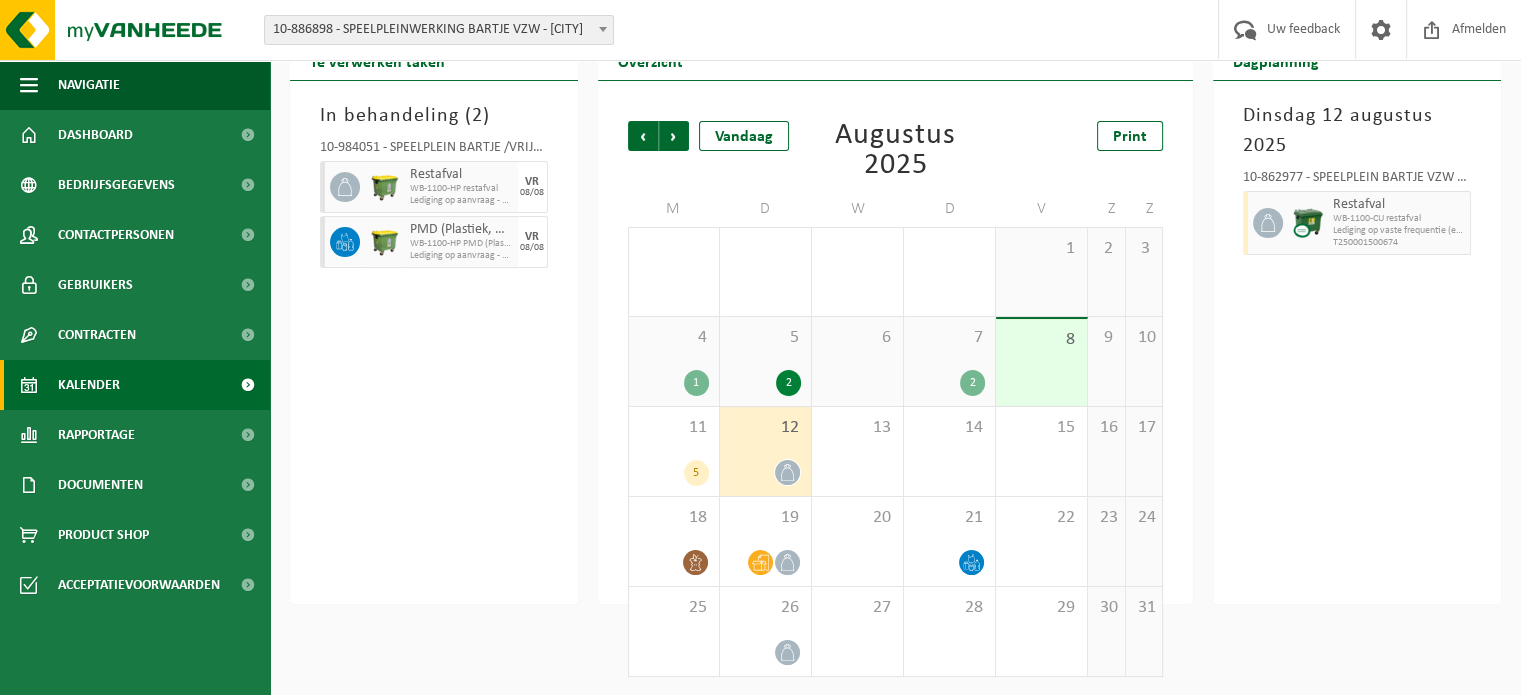 click on "7 2" at bounding box center [949, 361] 